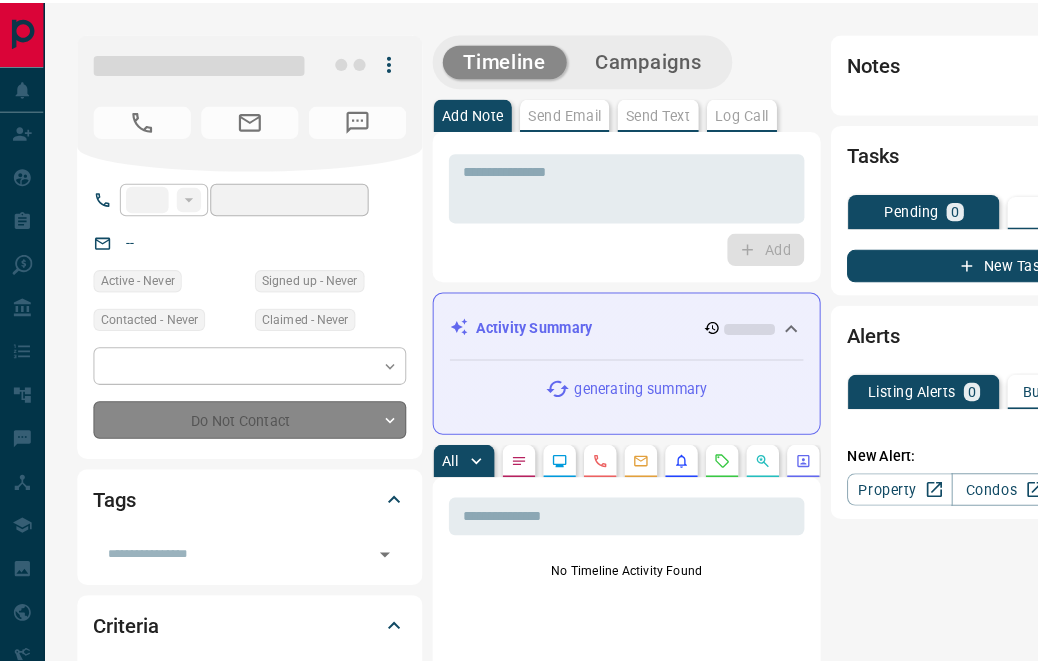 scroll, scrollTop: 0, scrollLeft: 0, axis: both 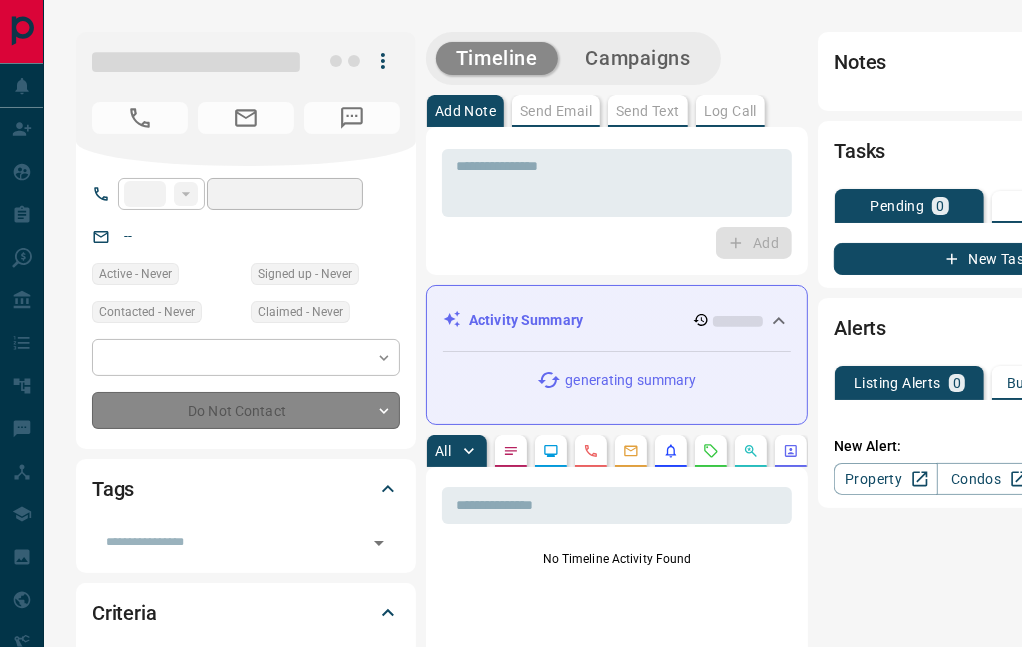 type on "**" 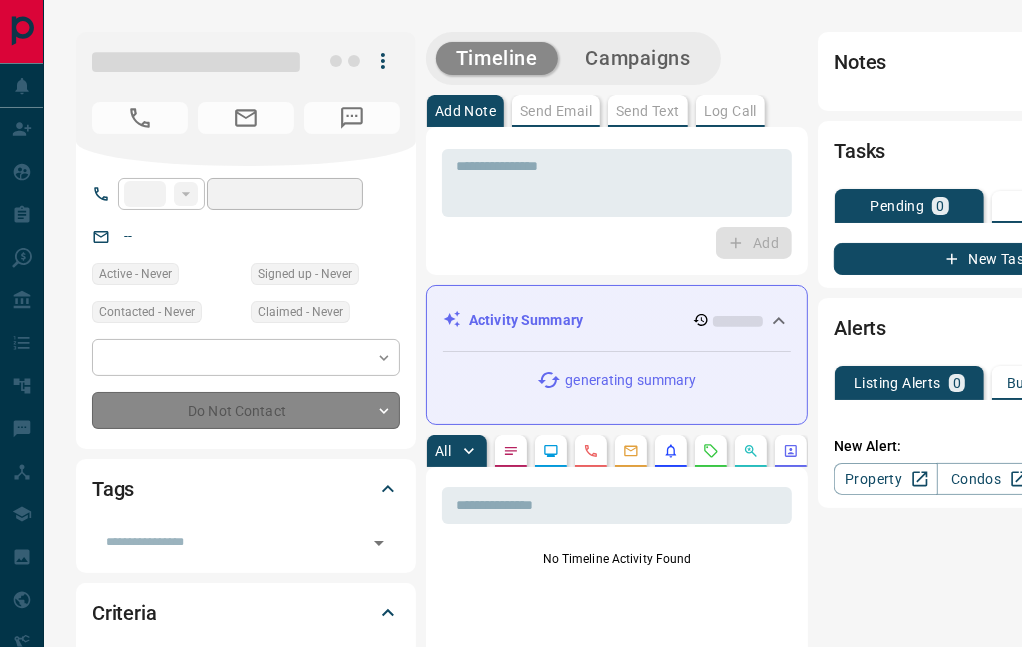 type on "**********" 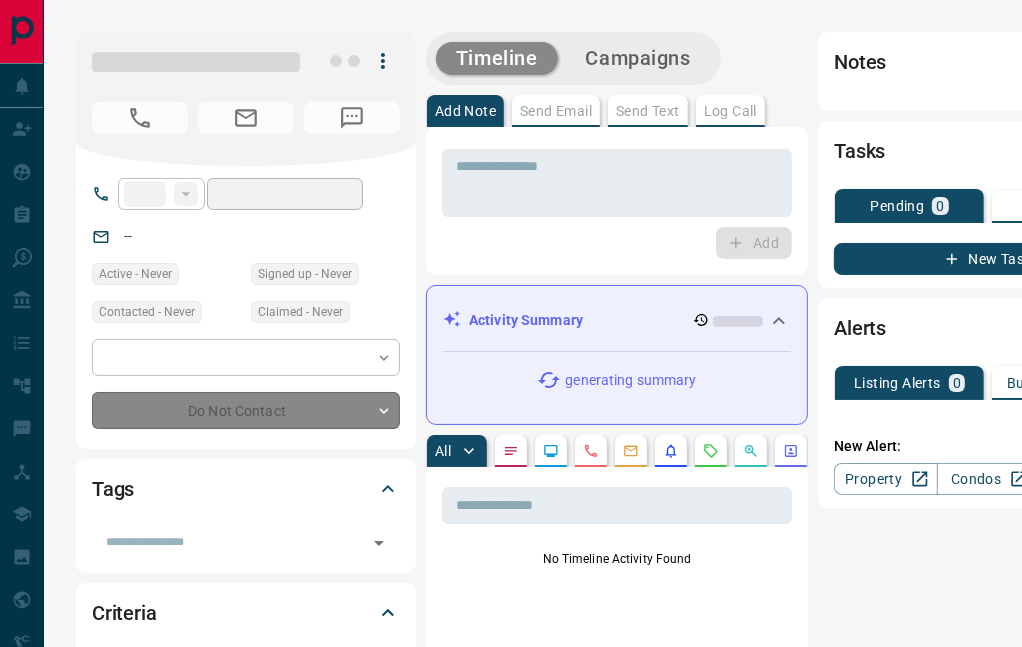 type on "*" 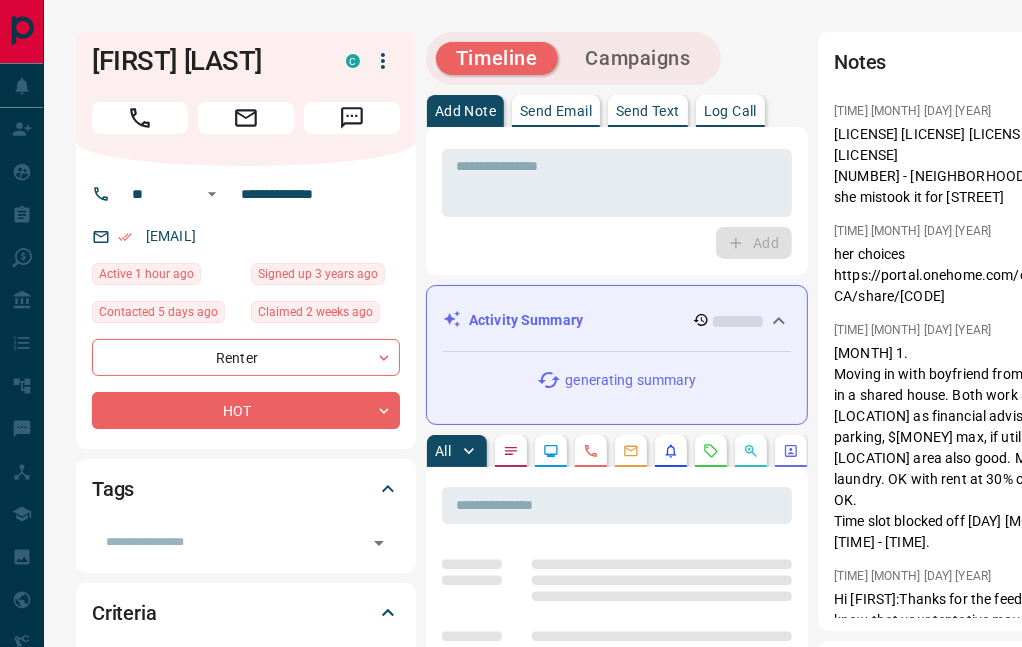 drag, startPoint x: 335, startPoint y: 238, endPoint x: 135, endPoint y: 236, distance: 200.01 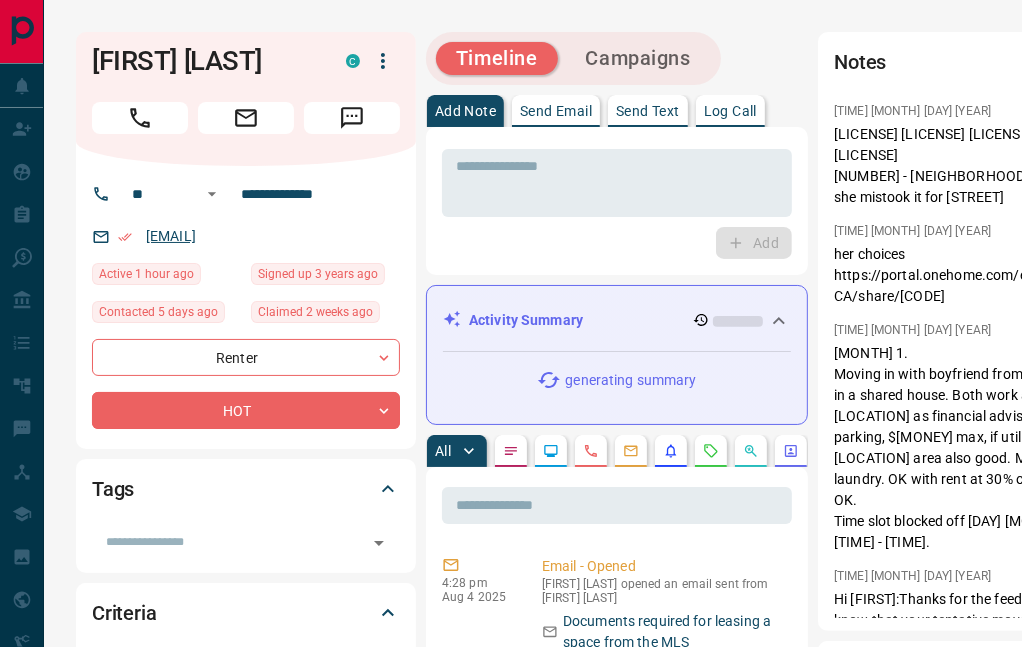 copy on "[EMAIL]" 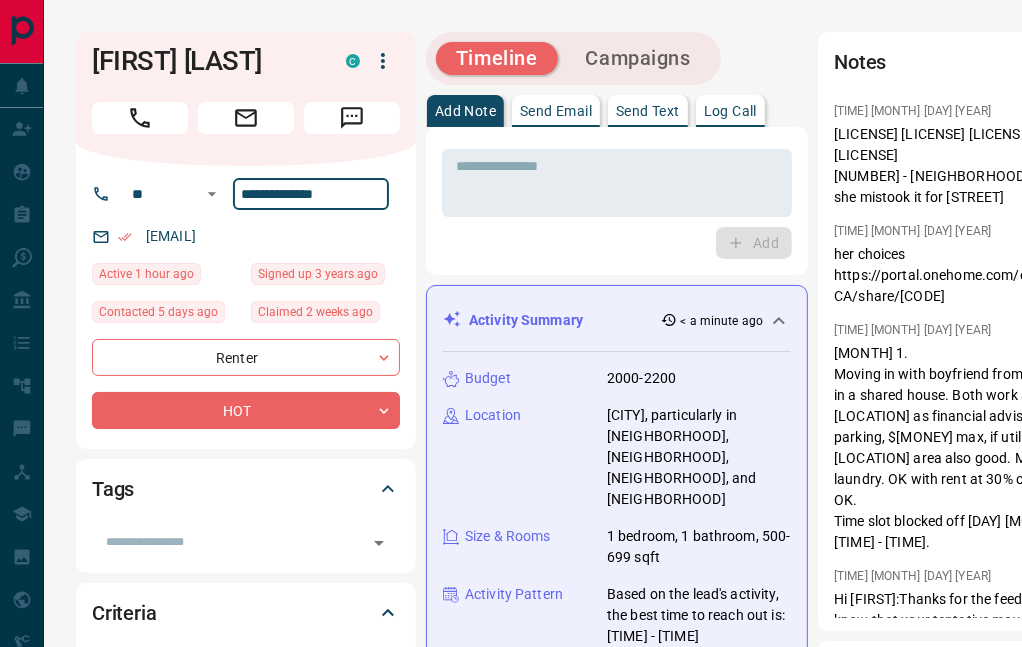 drag, startPoint x: 316, startPoint y: 190, endPoint x: 290, endPoint y: 191, distance: 26.019224 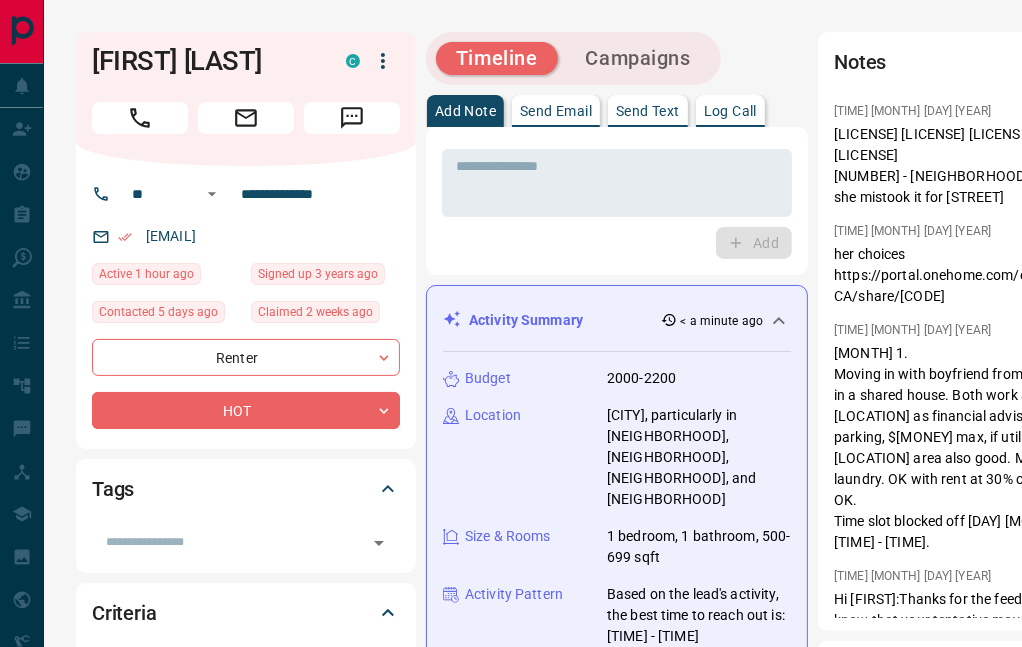 click on "Add" at bounding box center [617, 243] 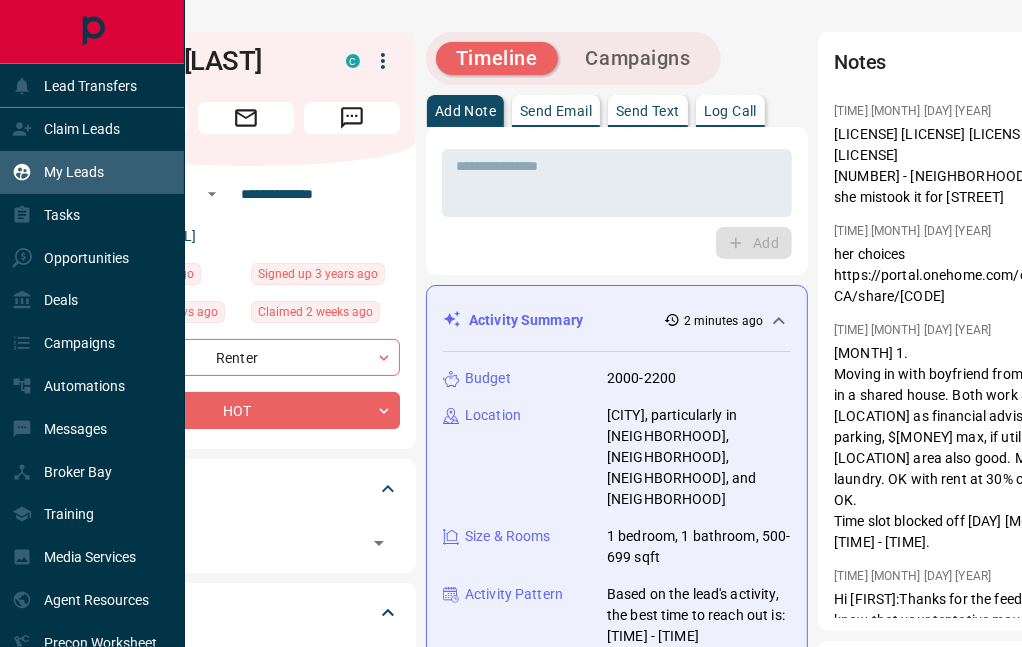 click on "My Leads" at bounding box center (58, 172) 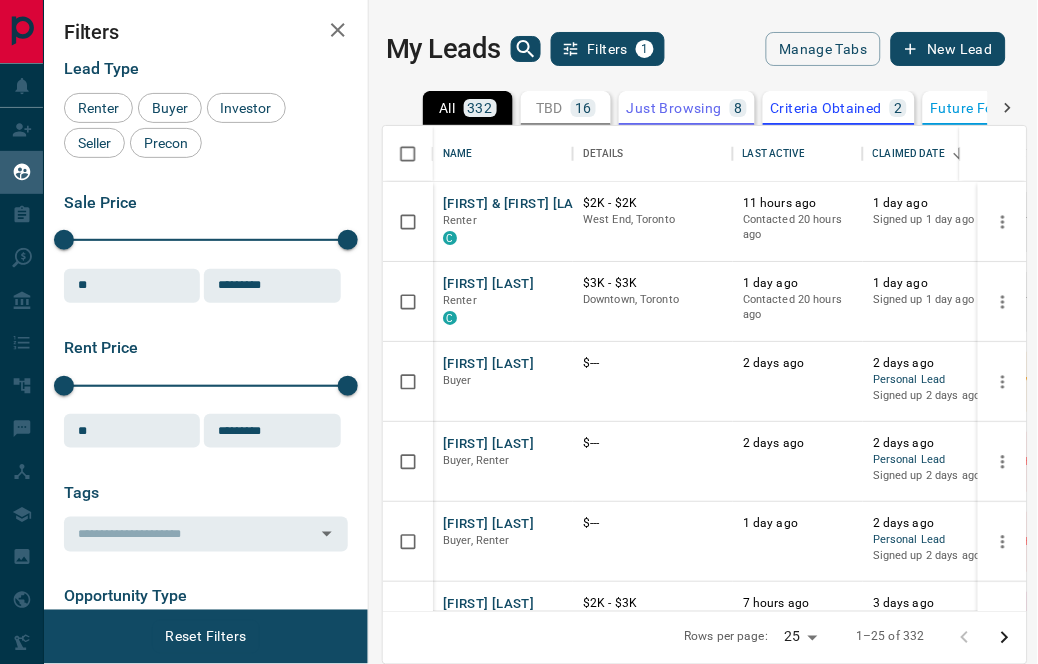 scroll, scrollTop: 16, scrollLeft: 17, axis: both 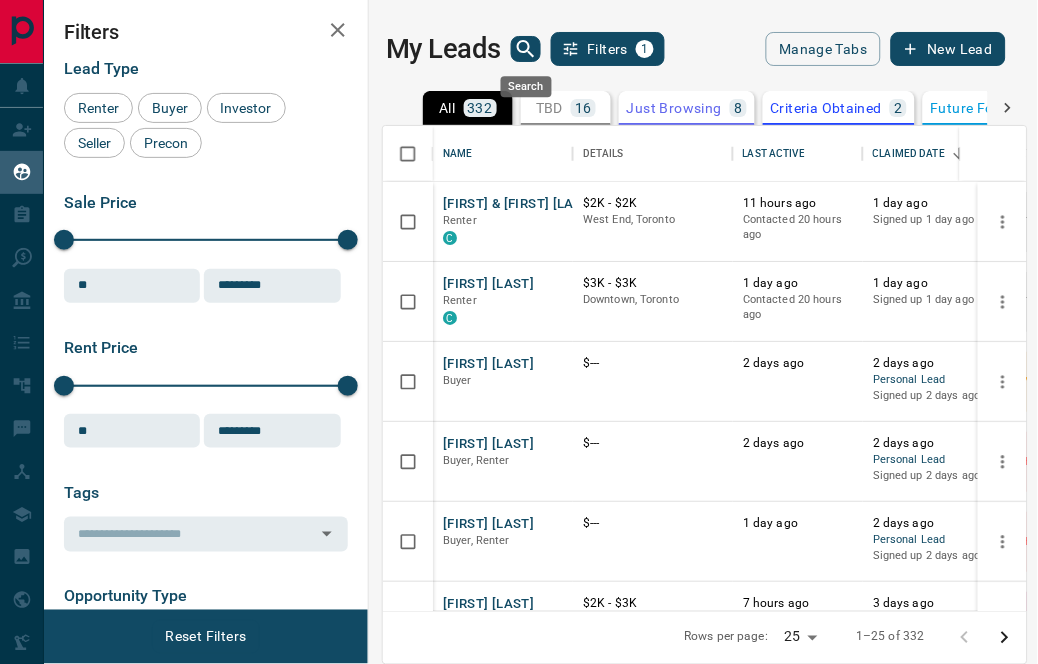 click 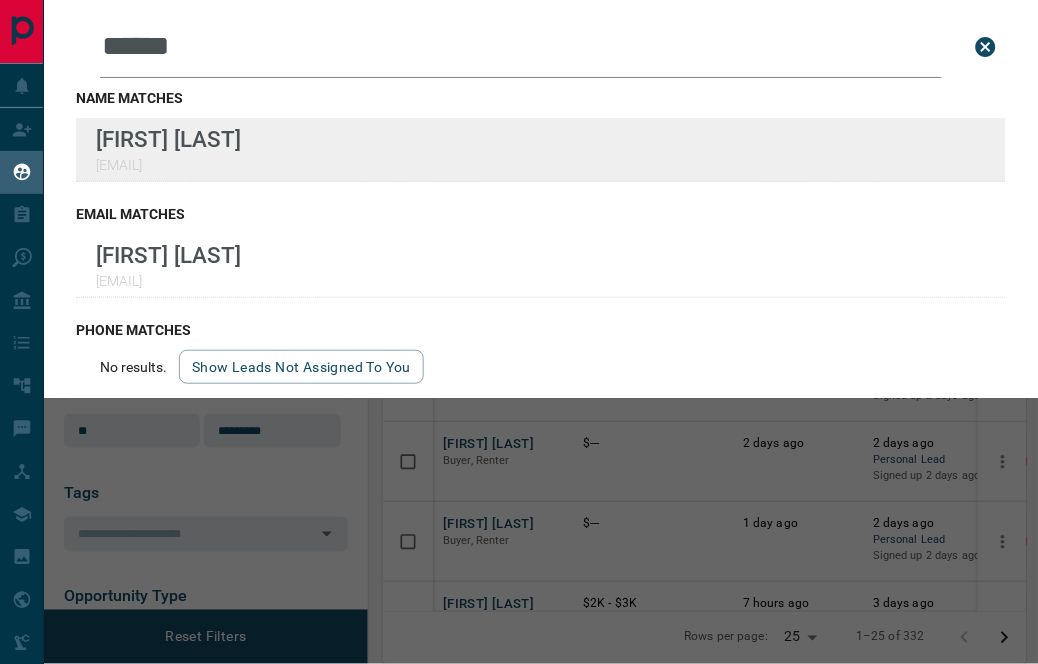 type on "******" 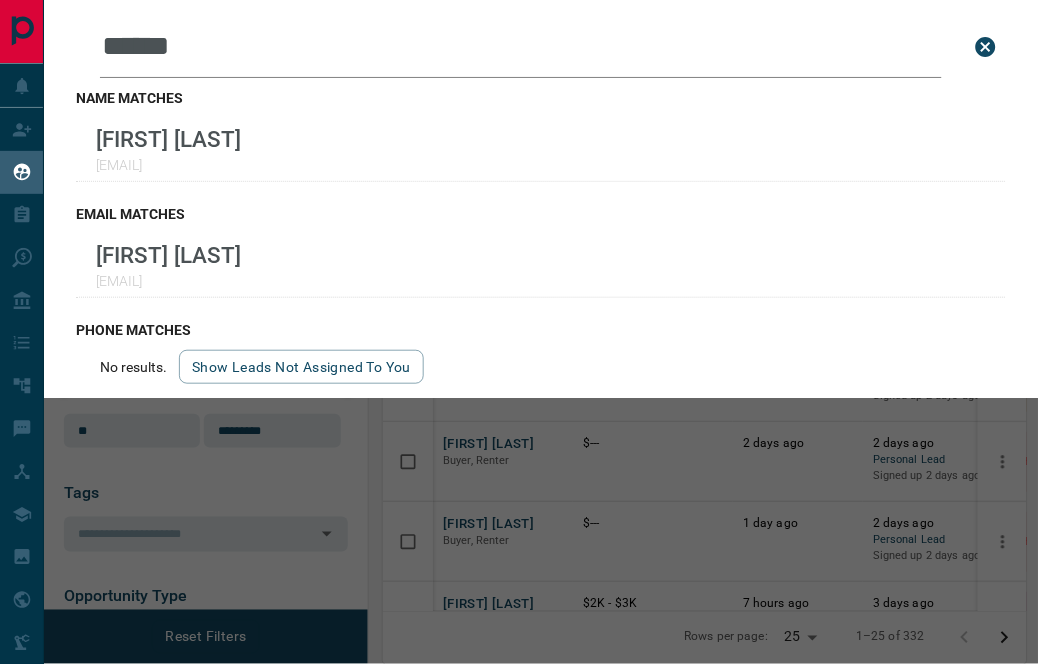 click 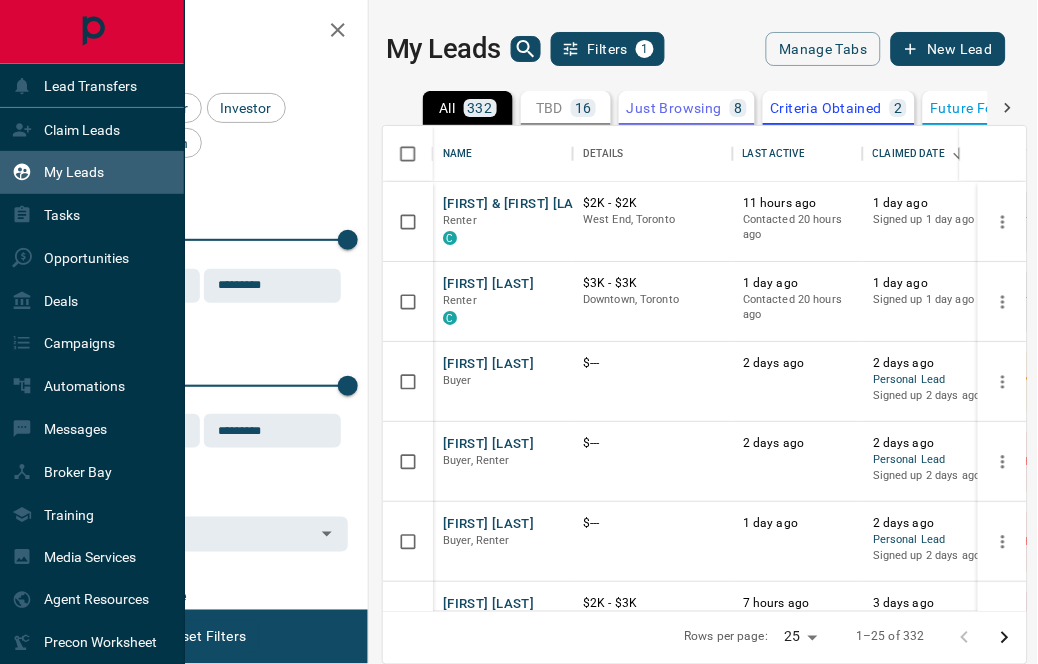 click on "My Leads" at bounding box center (74, 172) 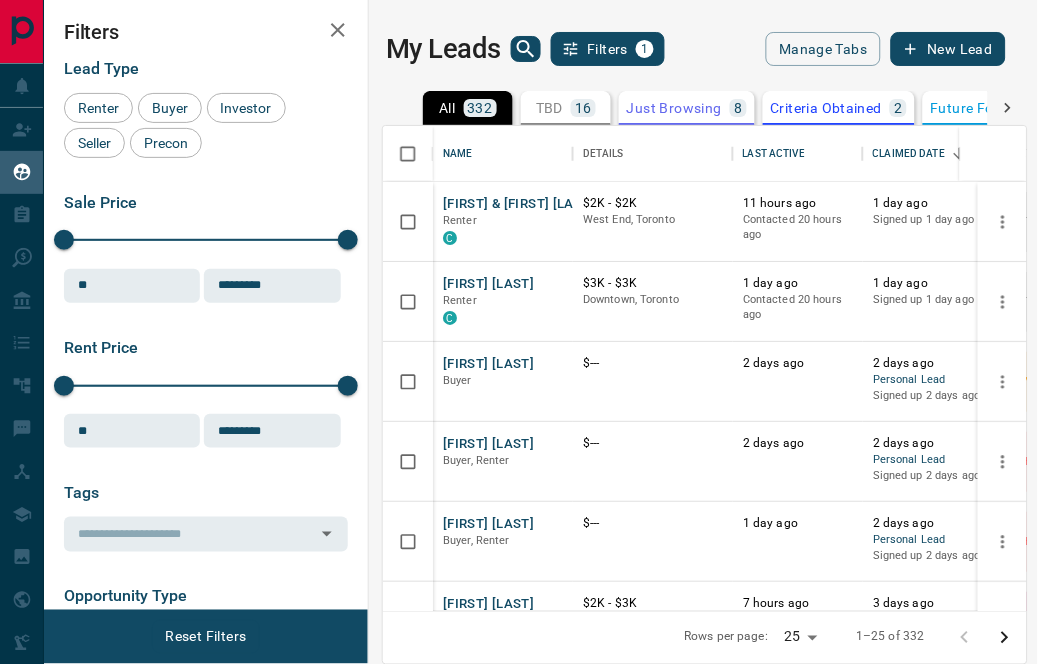 scroll, scrollTop: 0, scrollLeft: 301, axis: horizontal 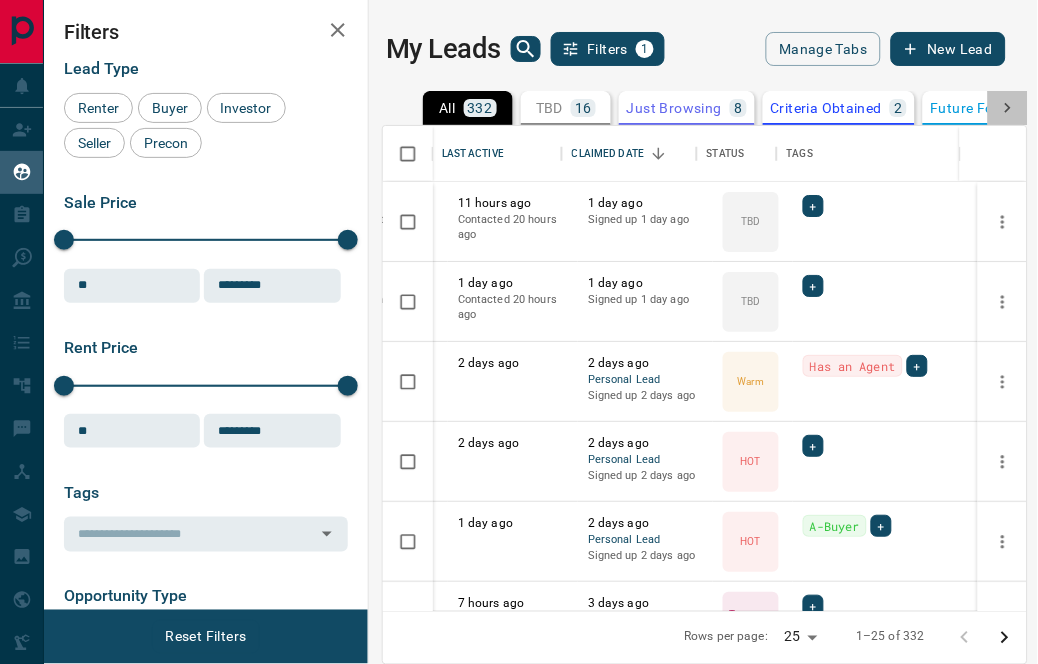 click 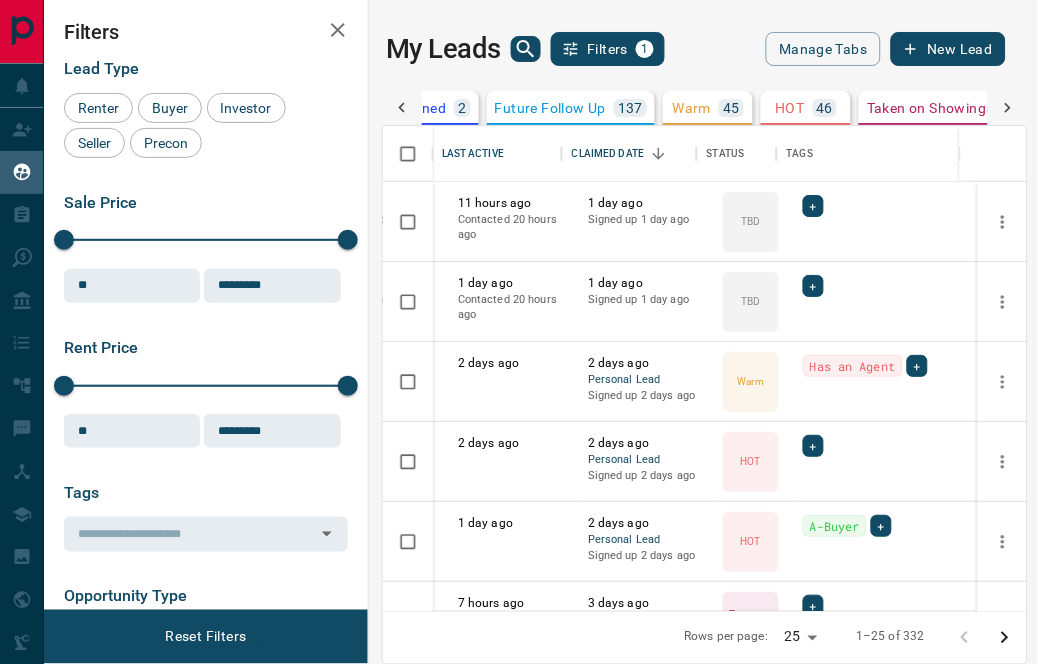 scroll, scrollTop: 0, scrollLeft: 465, axis: horizontal 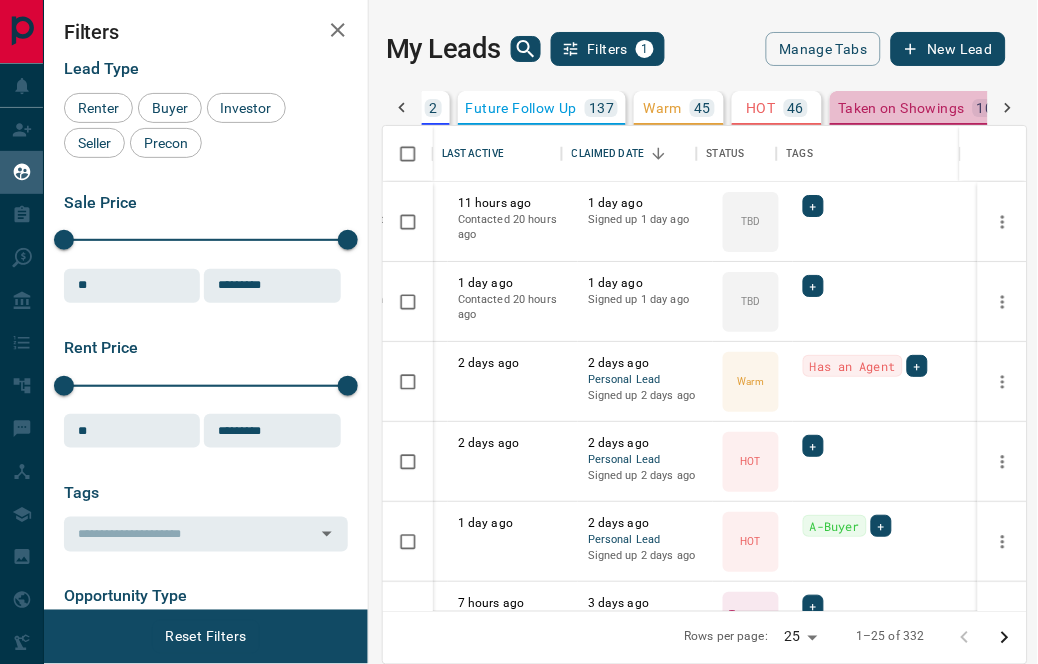 click on "Taken on Showings" at bounding box center [901, 108] 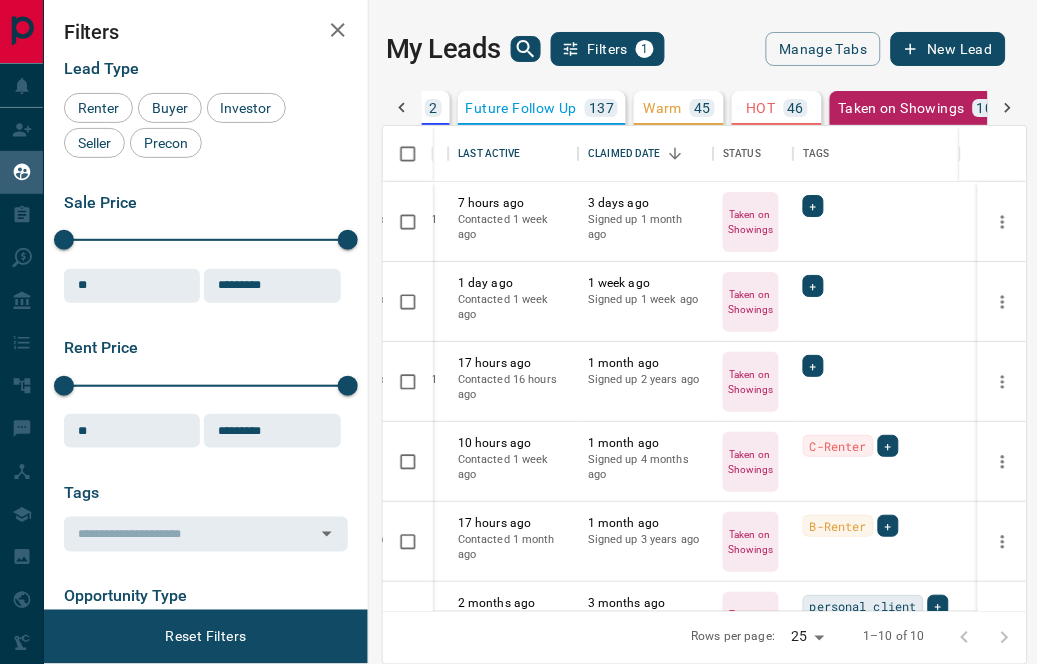 scroll, scrollTop: 0, scrollLeft: 284, axis: horizontal 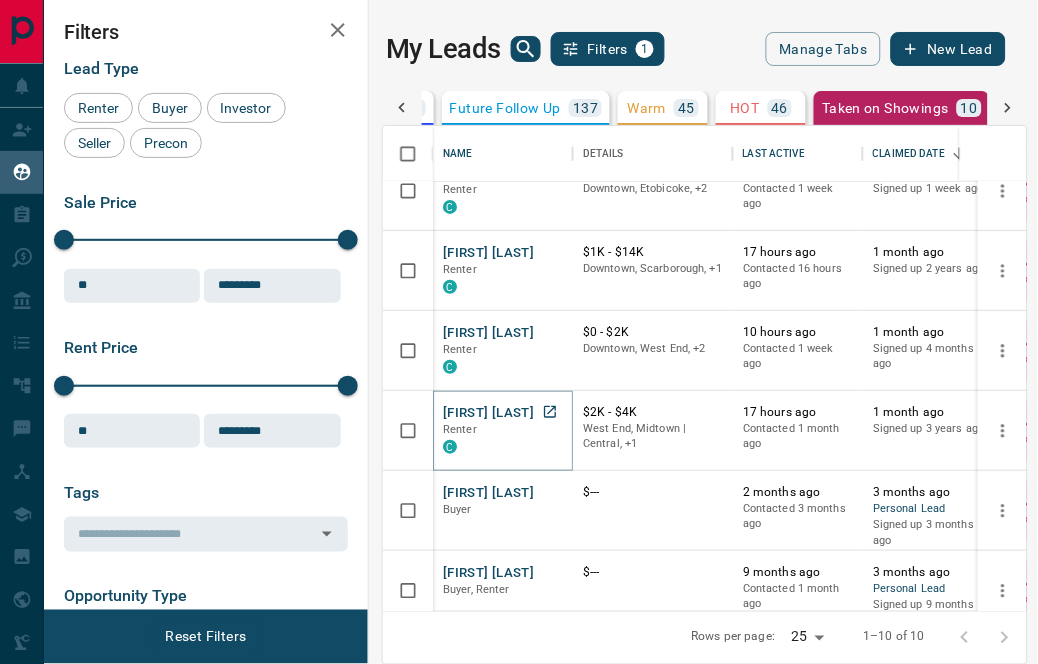click on "[FIRST] [LAST]" at bounding box center [488, 413] 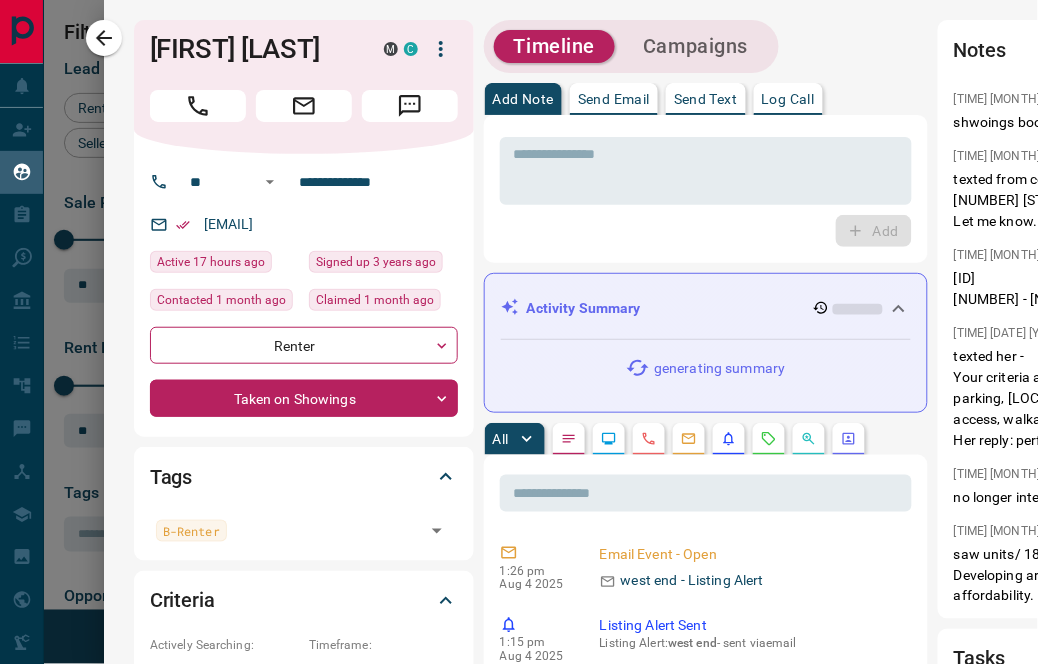 drag, startPoint x: 373, startPoint y: 226, endPoint x: 198, endPoint y: 231, distance: 175.07141 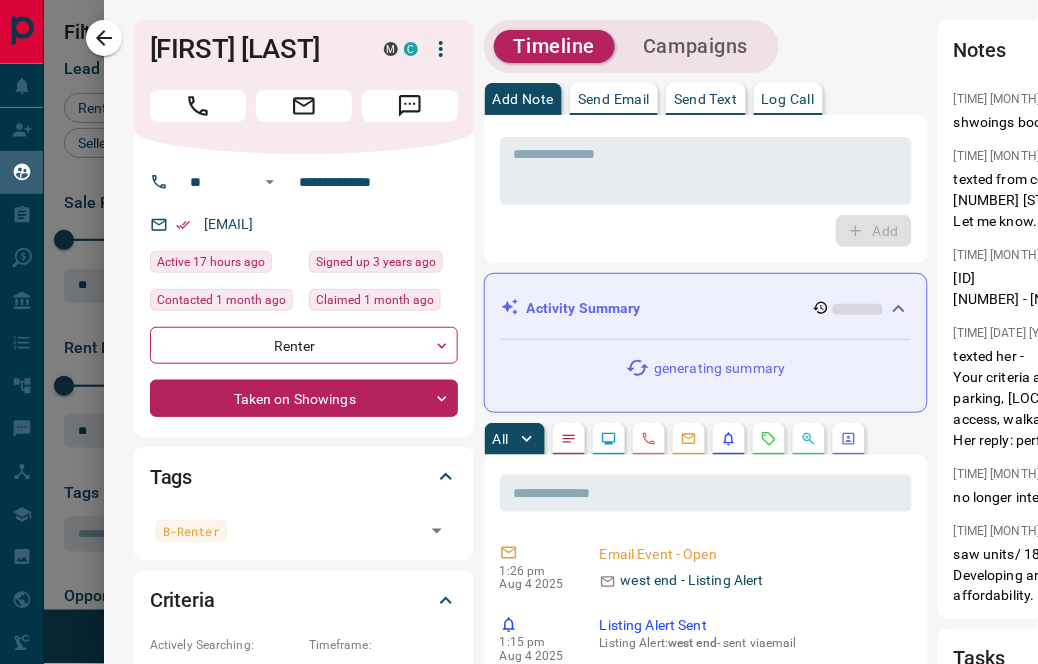 click on "[EMAIL]" at bounding box center (304, 224) 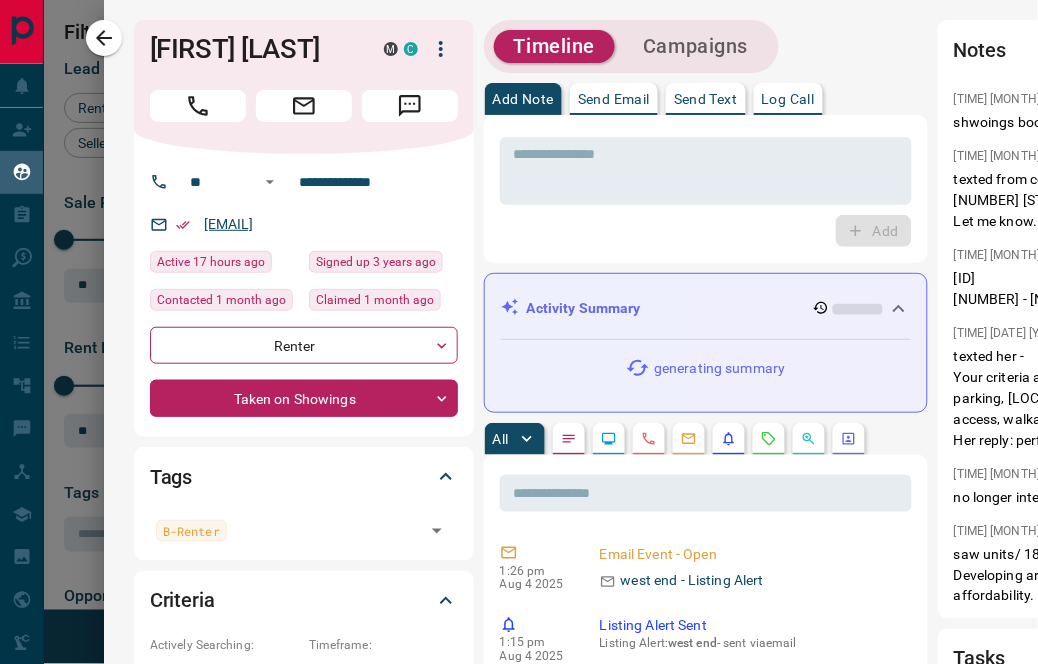 copy on "[EMAIL]" 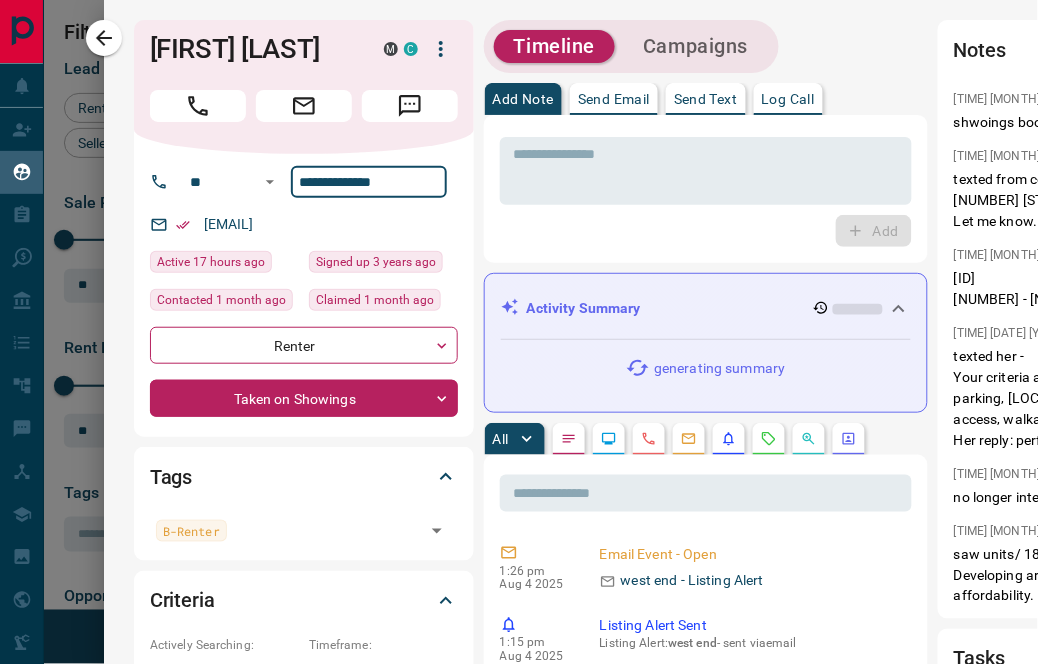 drag, startPoint x: 382, startPoint y: 182, endPoint x: 297, endPoint y: 183, distance: 85.00588 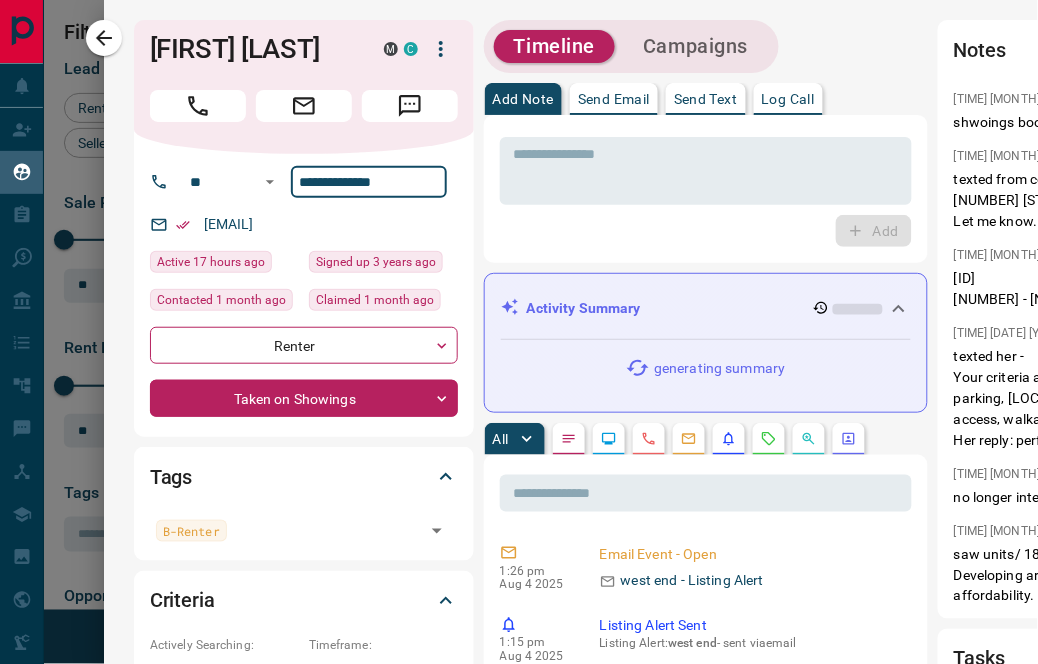click on "**********" at bounding box center [369, 182] 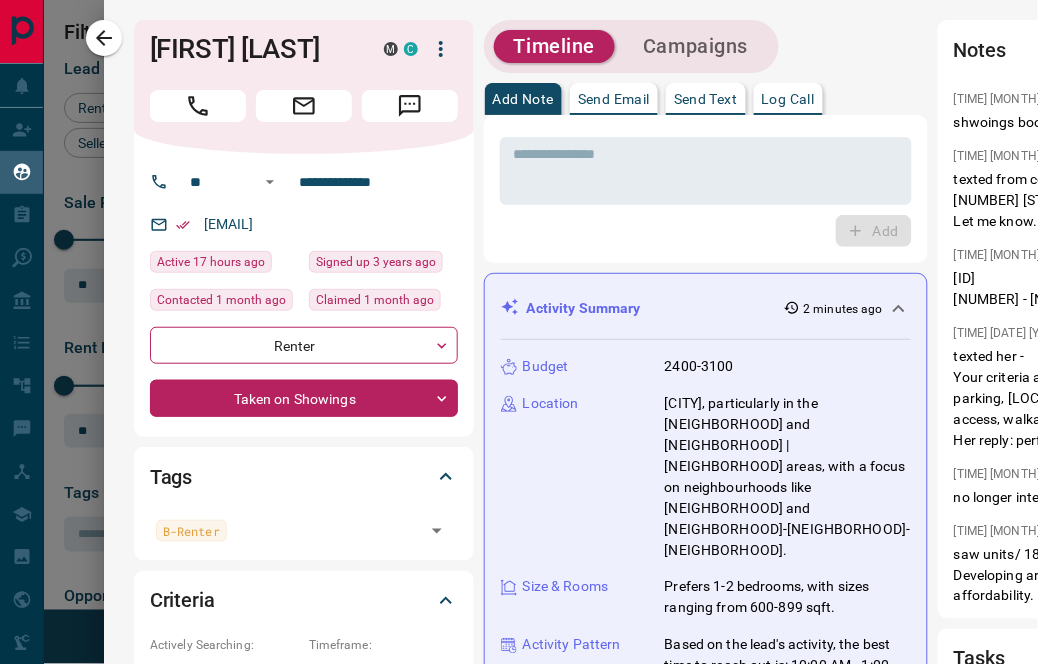 click 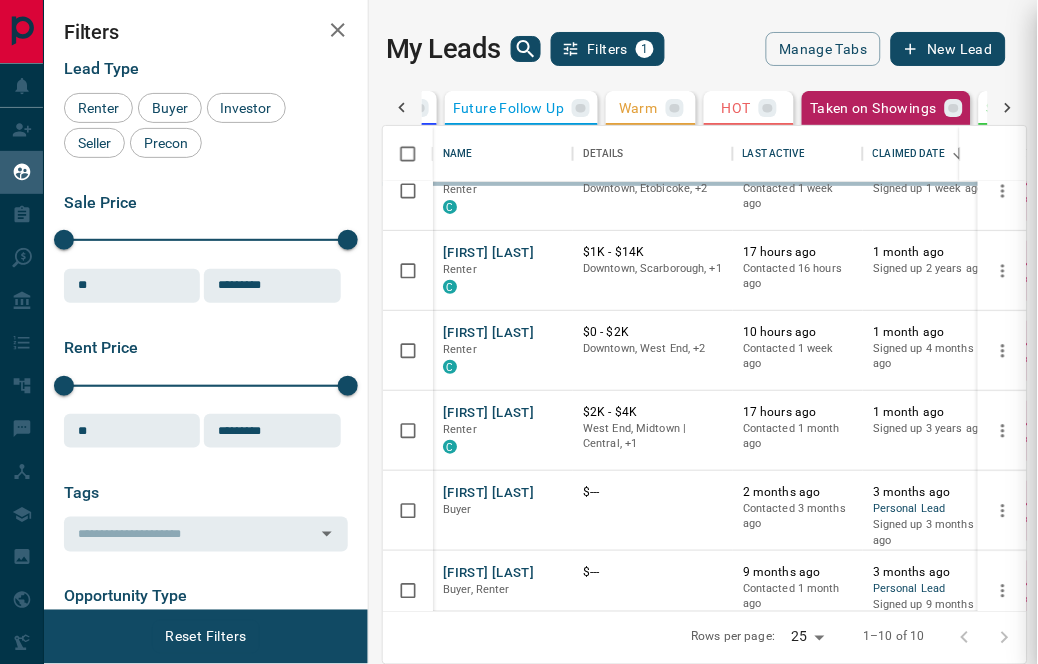click at bounding box center [519, 332] 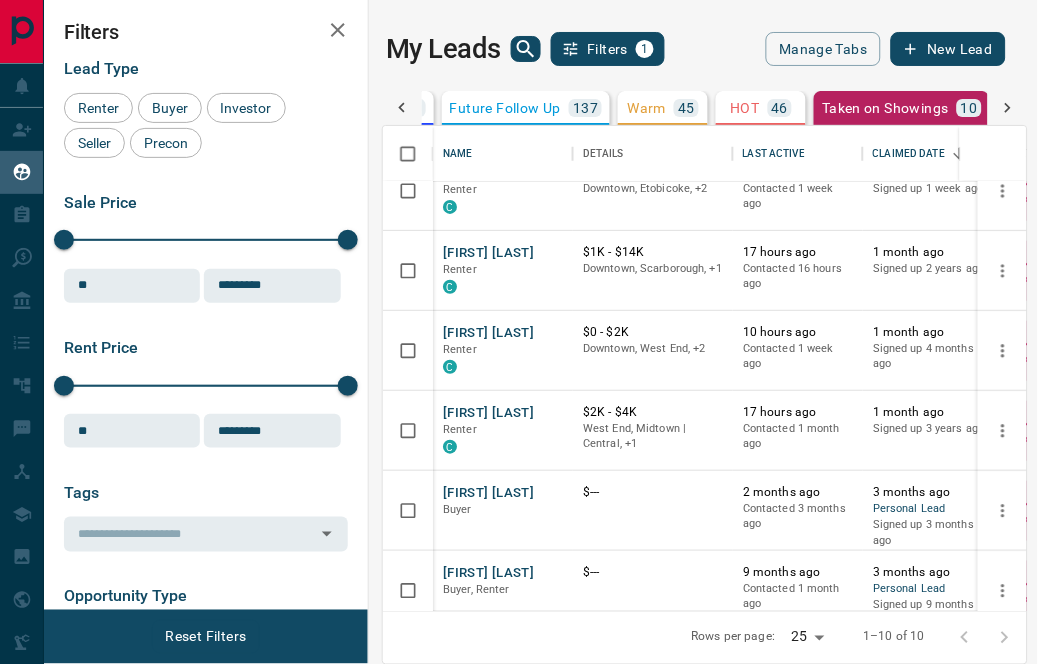 scroll, scrollTop: 387, scrollLeft: 0, axis: vertical 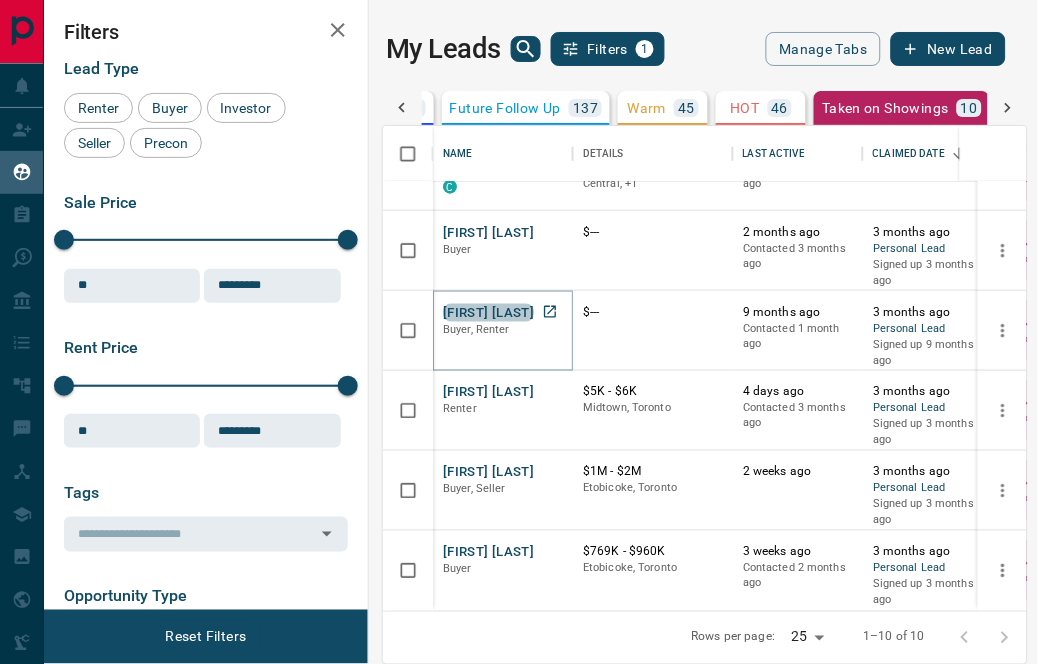 click on "[FIRST] [LAST]" at bounding box center [488, 313] 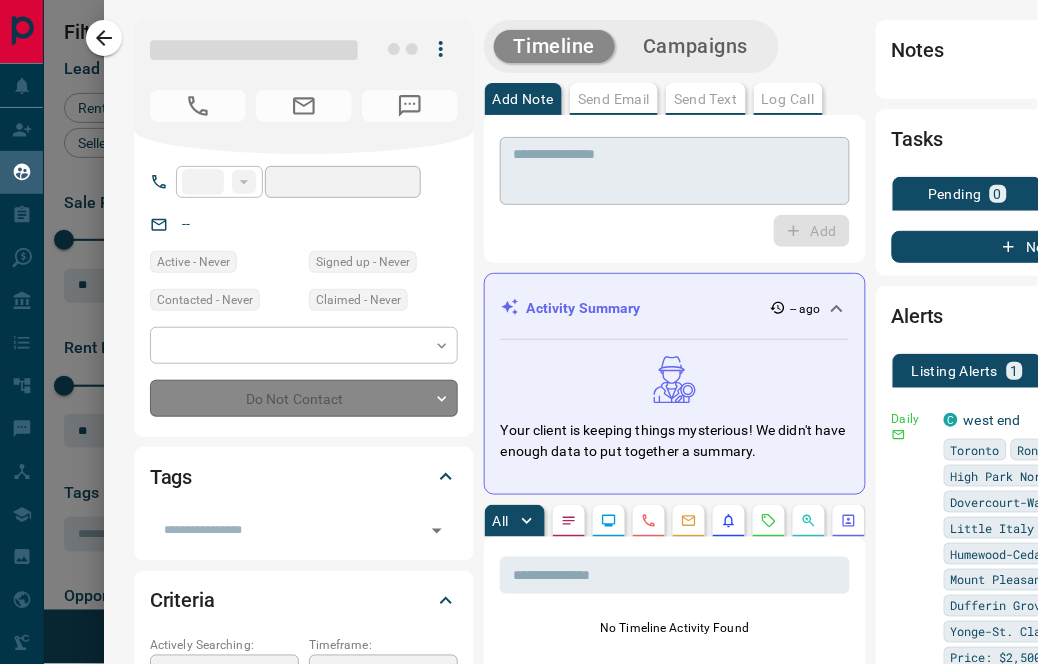 type on "**" 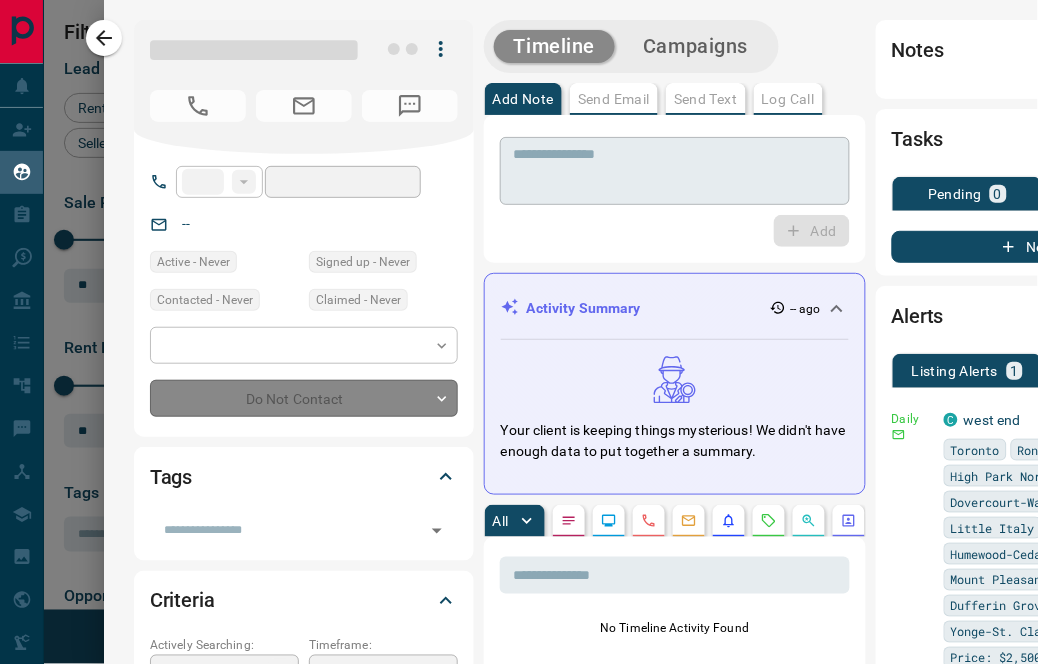 type on "**********" 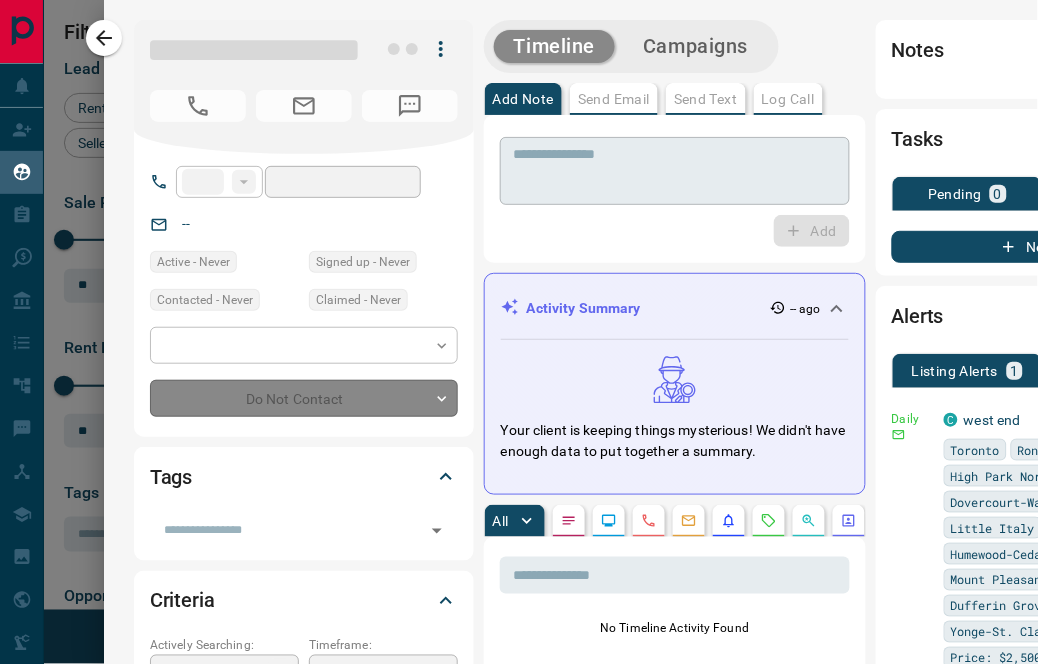 type on "**********" 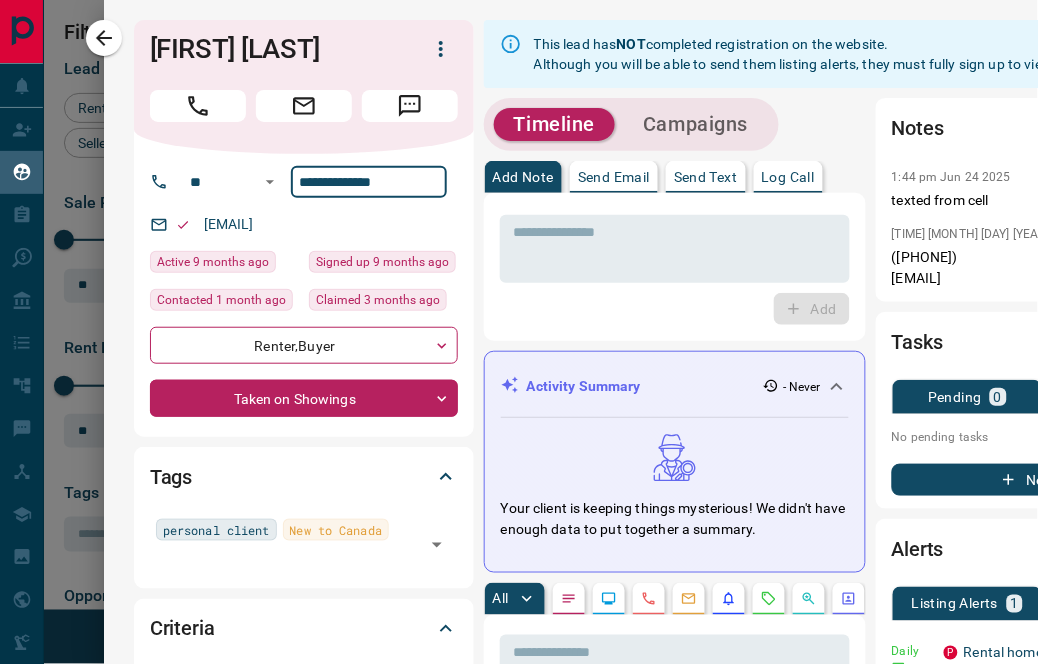 drag, startPoint x: 386, startPoint y: 183, endPoint x: 311, endPoint y: 183, distance: 75 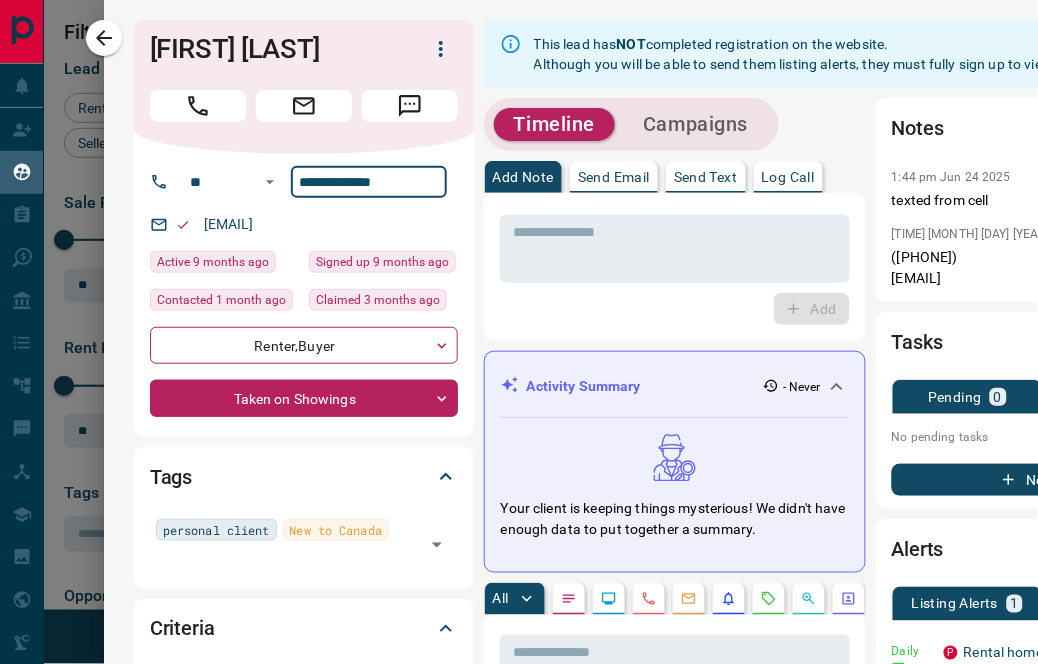 click on "**********" at bounding box center (311, 182) 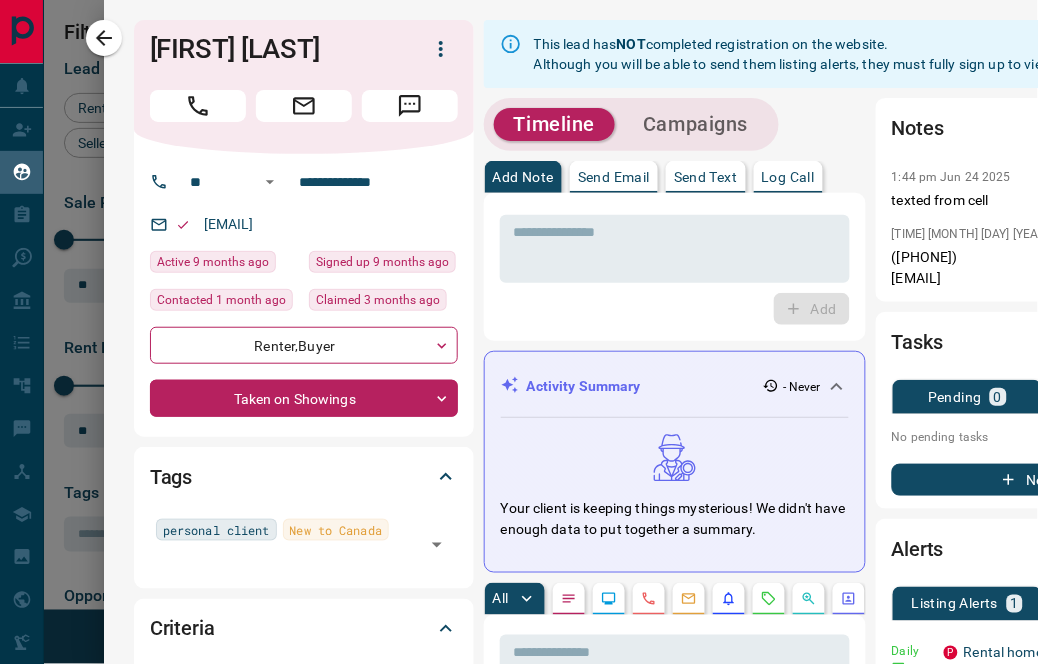 drag, startPoint x: 344, startPoint y: 216, endPoint x: 197, endPoint y: 222, distance: 147.12239 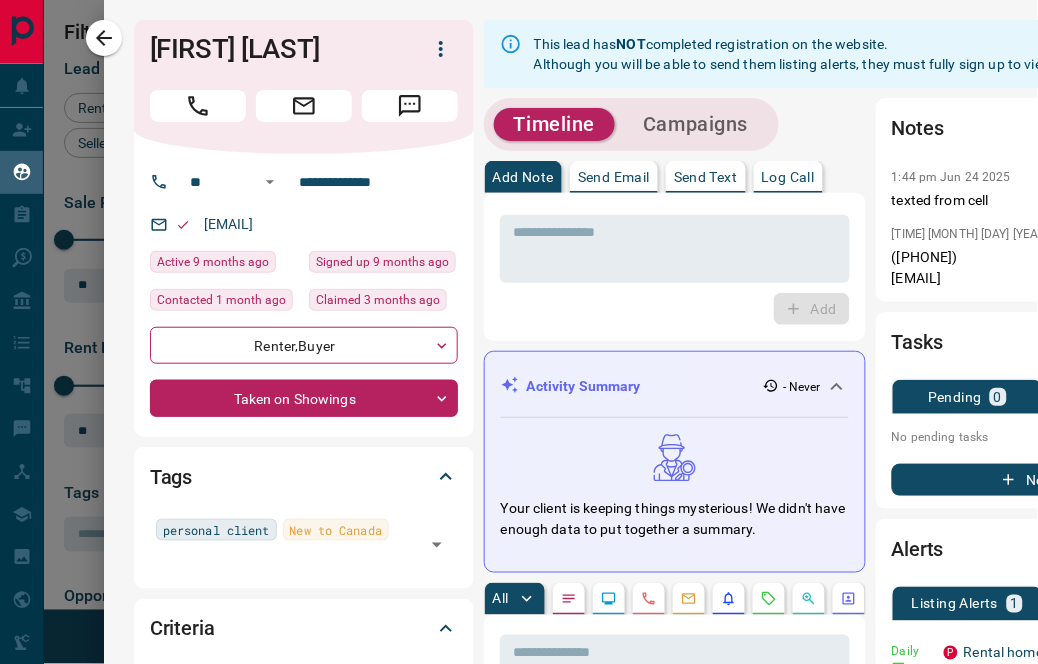 click on "[EMAIL]" at bounding box center [304, 224] 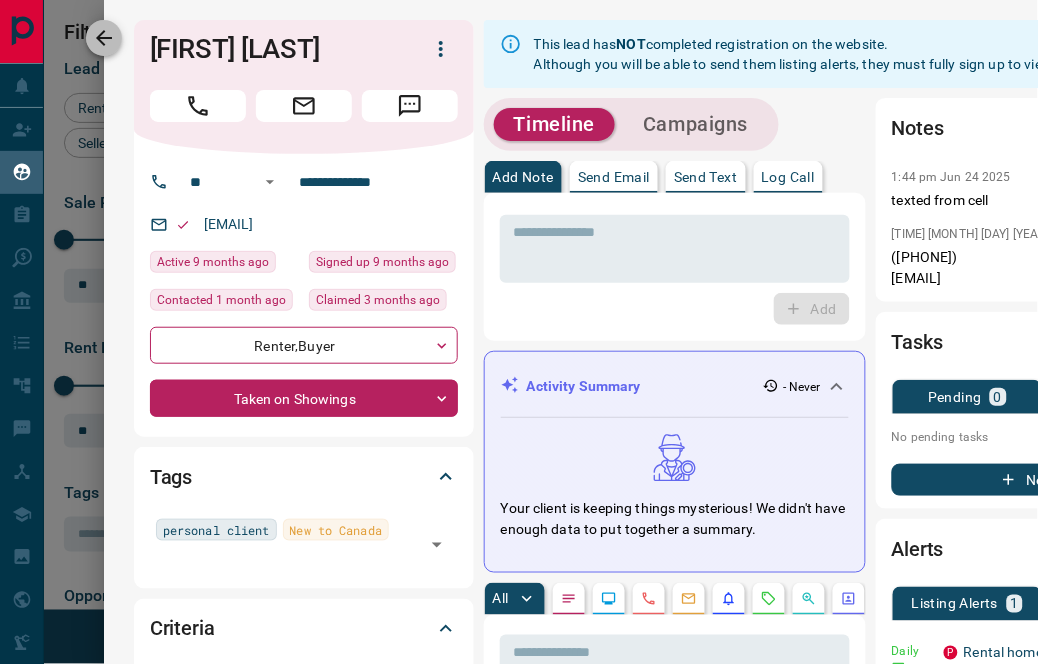 click 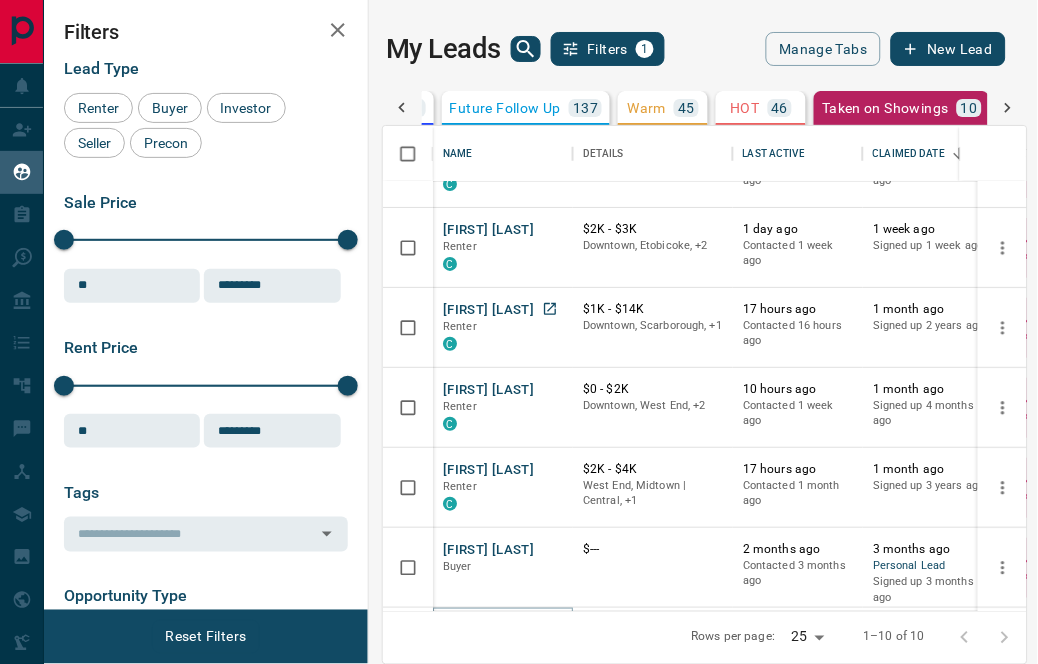 scroll, scrollTop: 0, scrollLeft: 0, axis: both 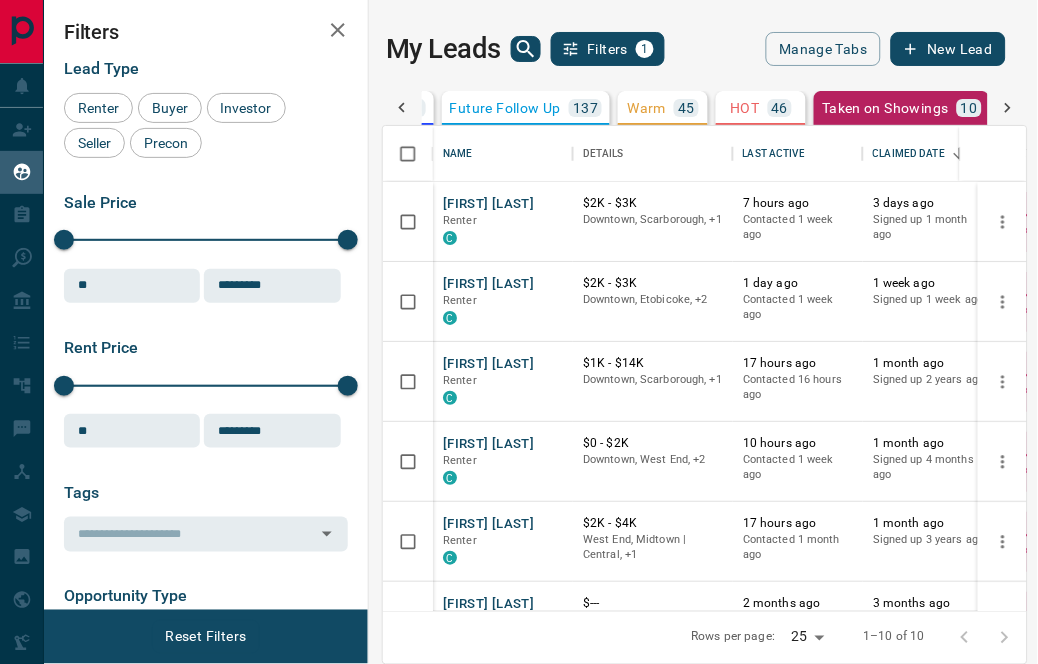 click on "HOT" at bounding box center [744, 108] 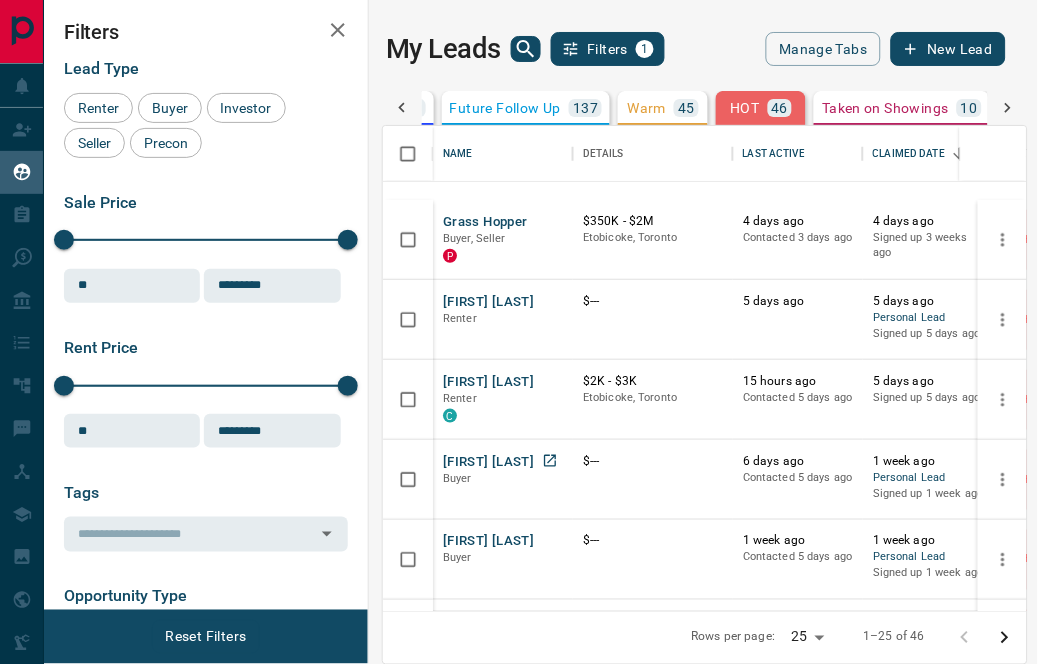 scroll, scrollTop: 444, scrollLeft: 0, axis: vertical 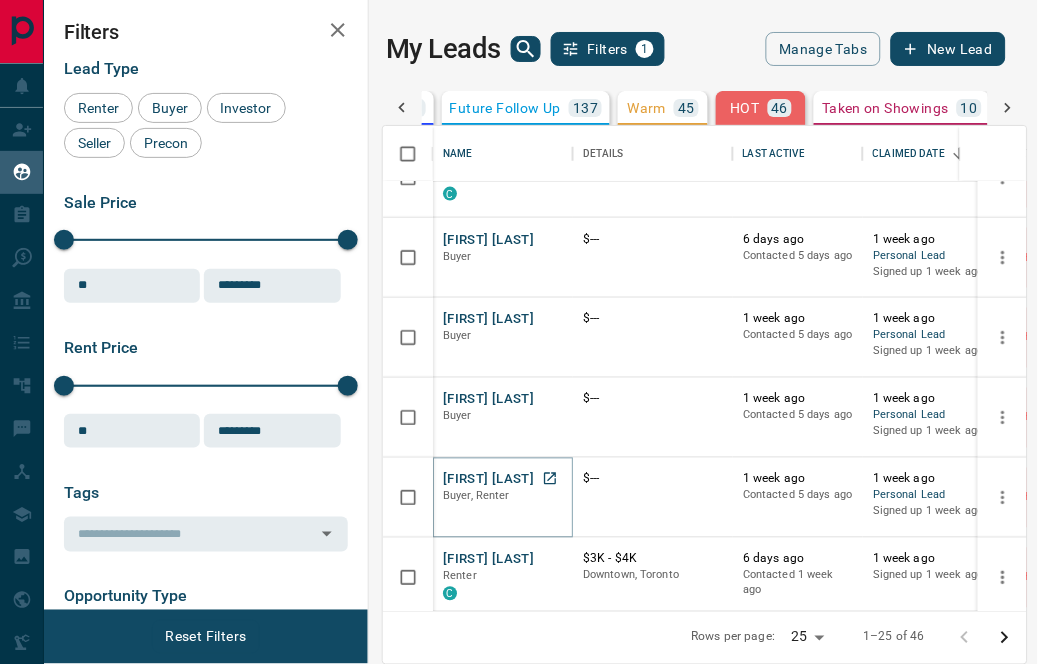 click on "[FIRST] [LAST]" at bounding box center [488, 480] 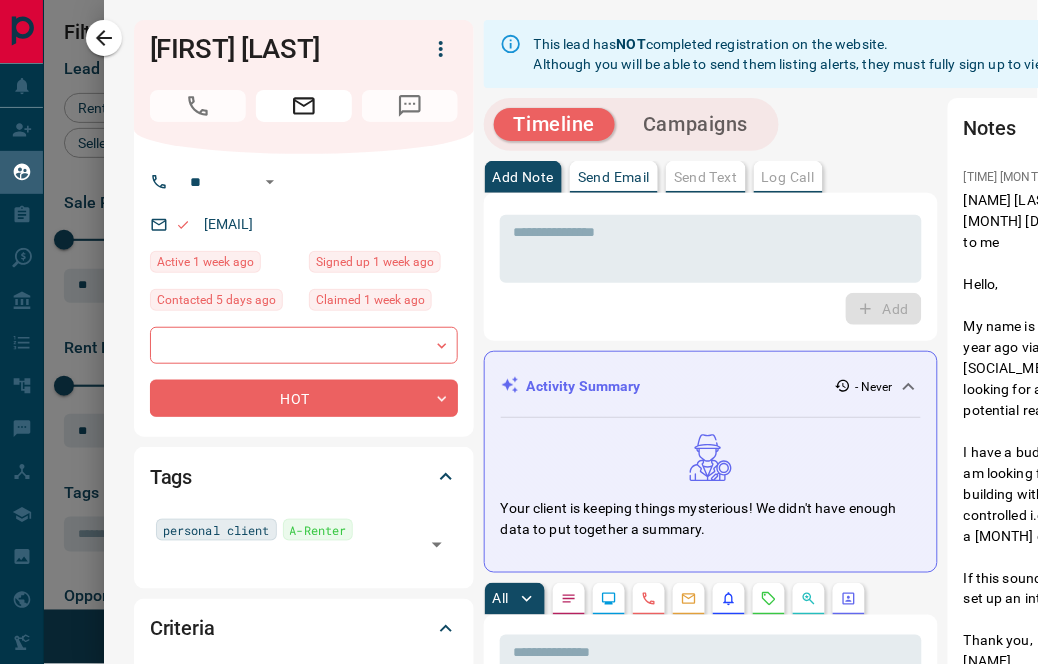 drag, startPoint x: 371, startPoint y: 226, endPoint x: 198, endPoint y: 221, distance: 173.07224 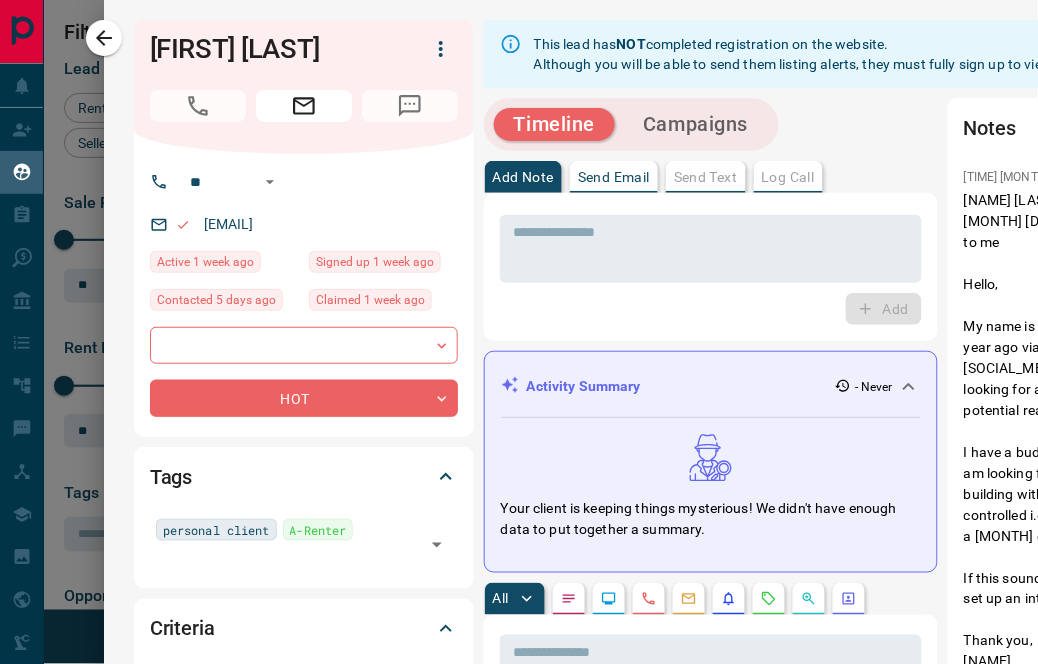 click on "[EMAIL]" at bounding box center (304, 224) 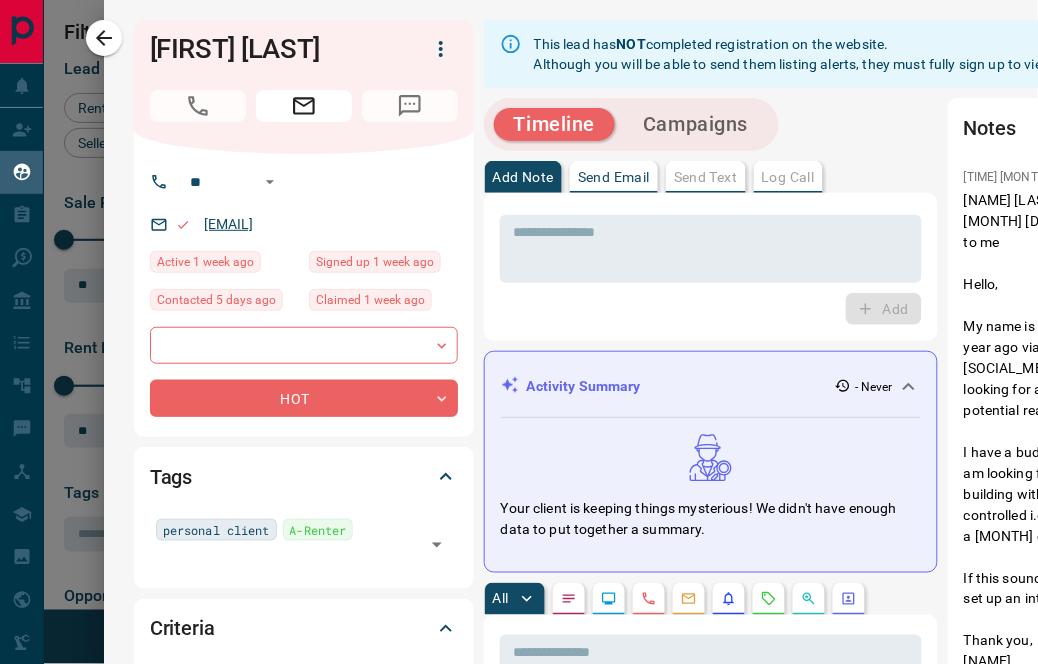 copy on "[EMAIL]" 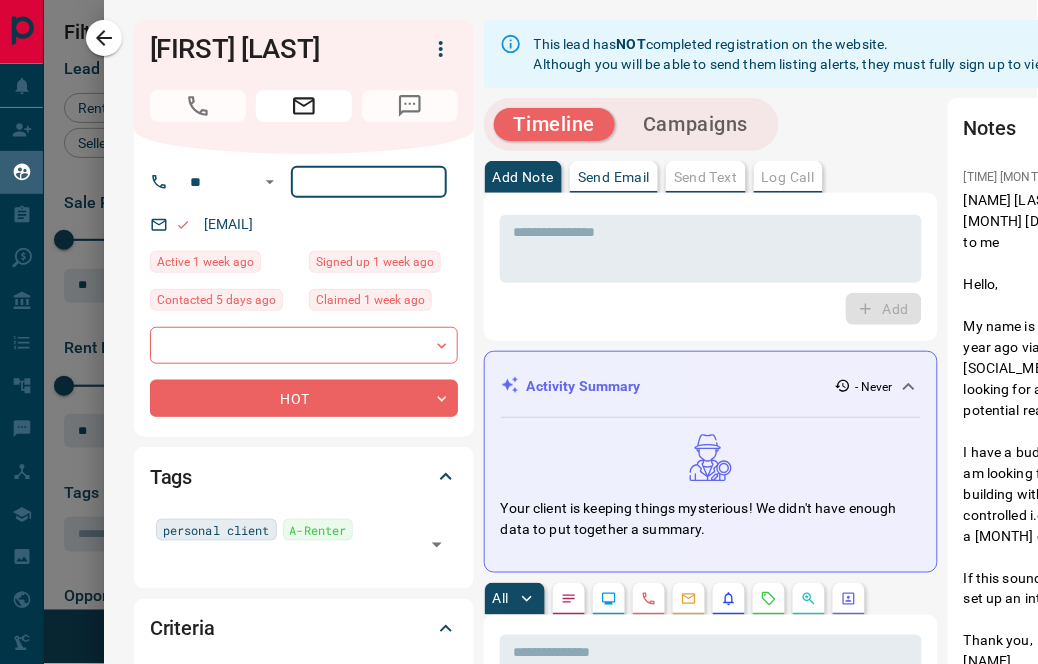 click at bounding box center (369, 182) 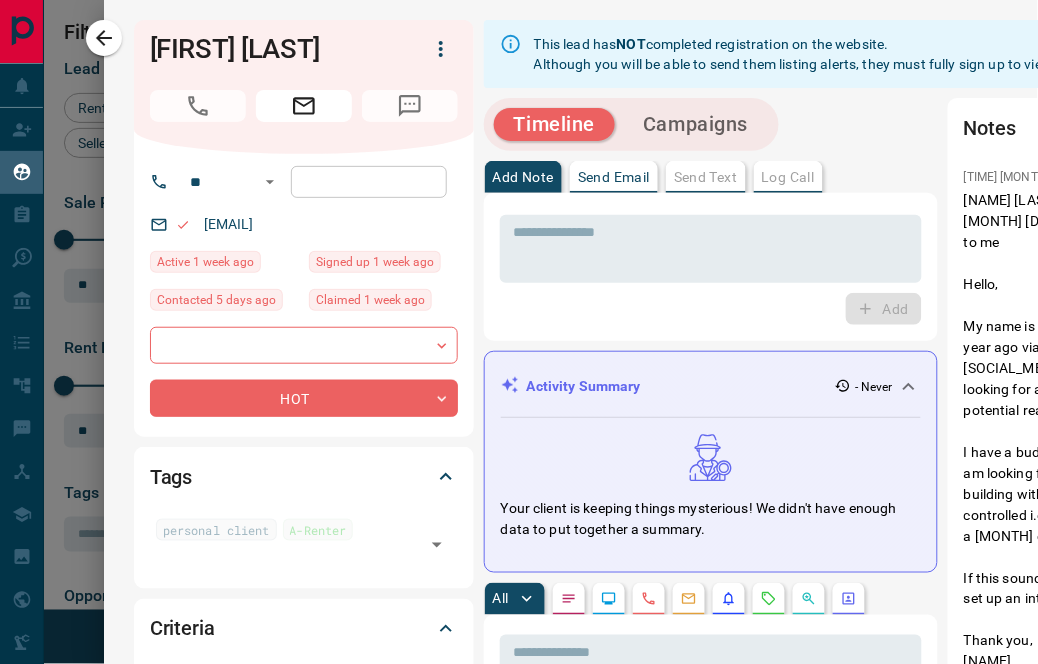 paste on "**********" 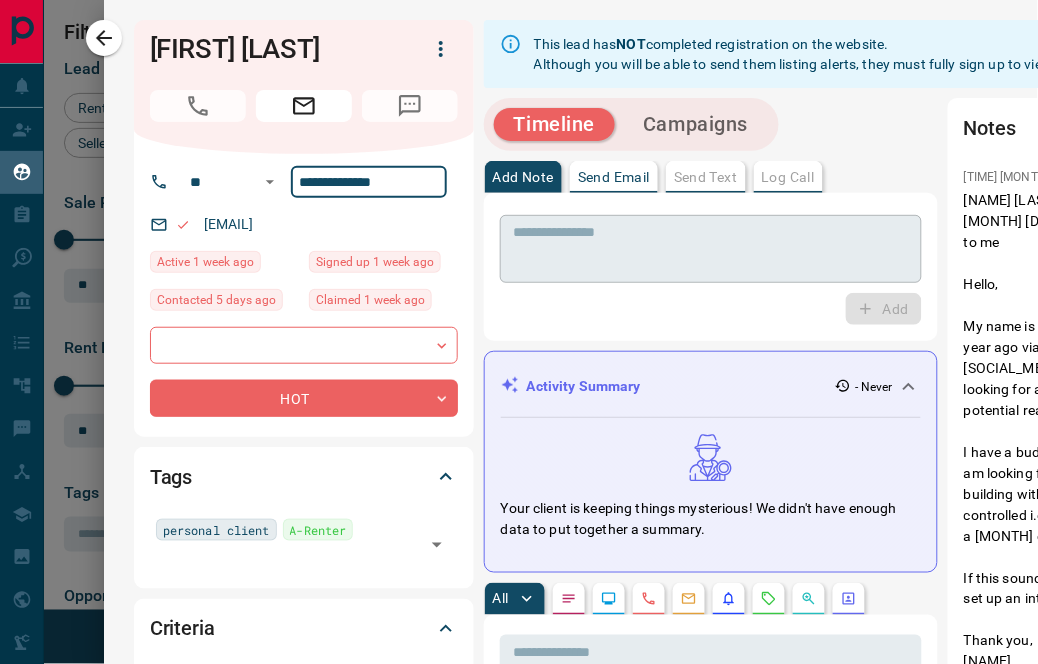 type on "**********" 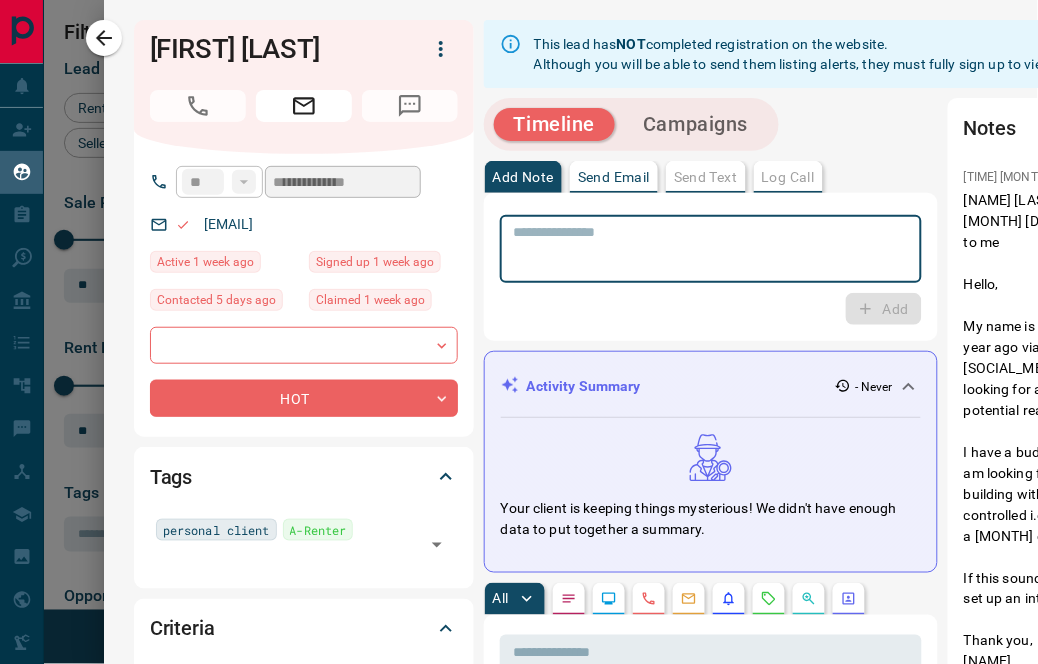 click at bounding box center [711, 249] 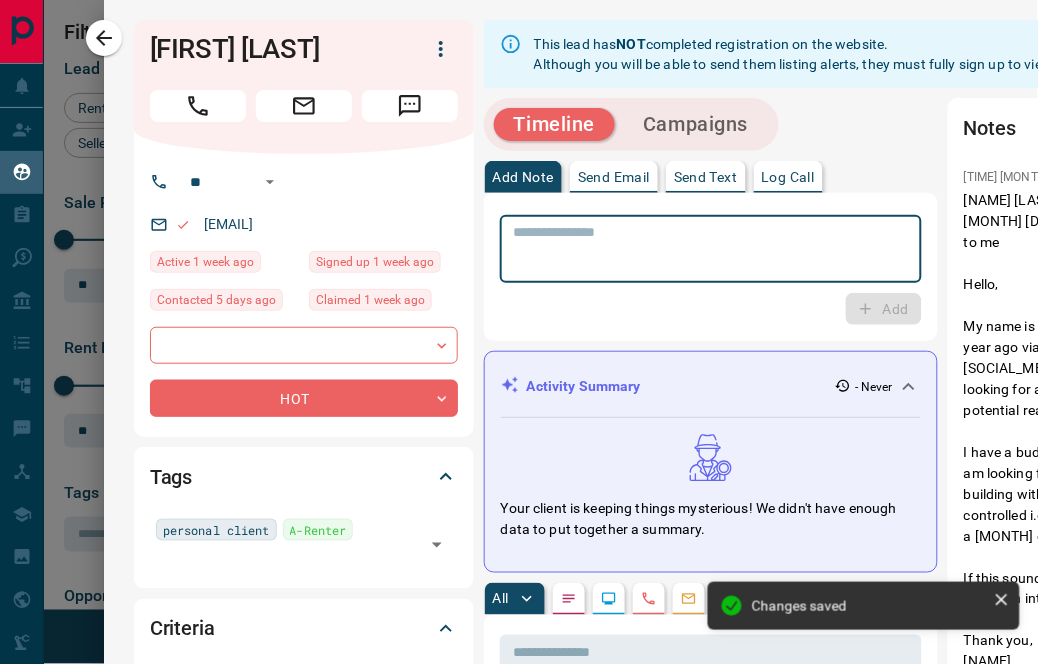 type on "**********" 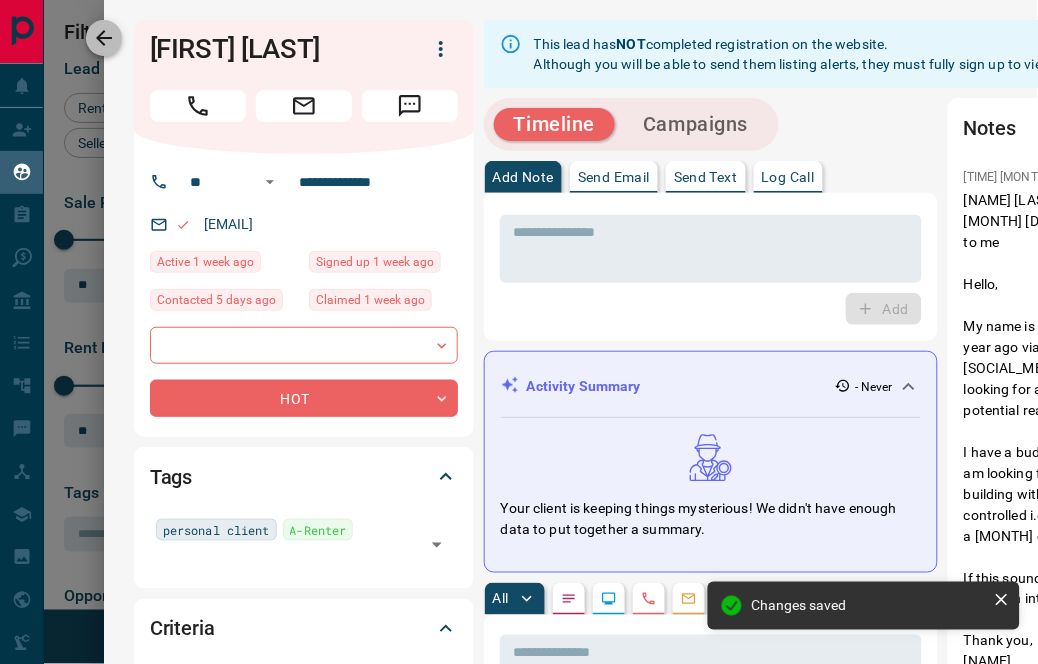 click 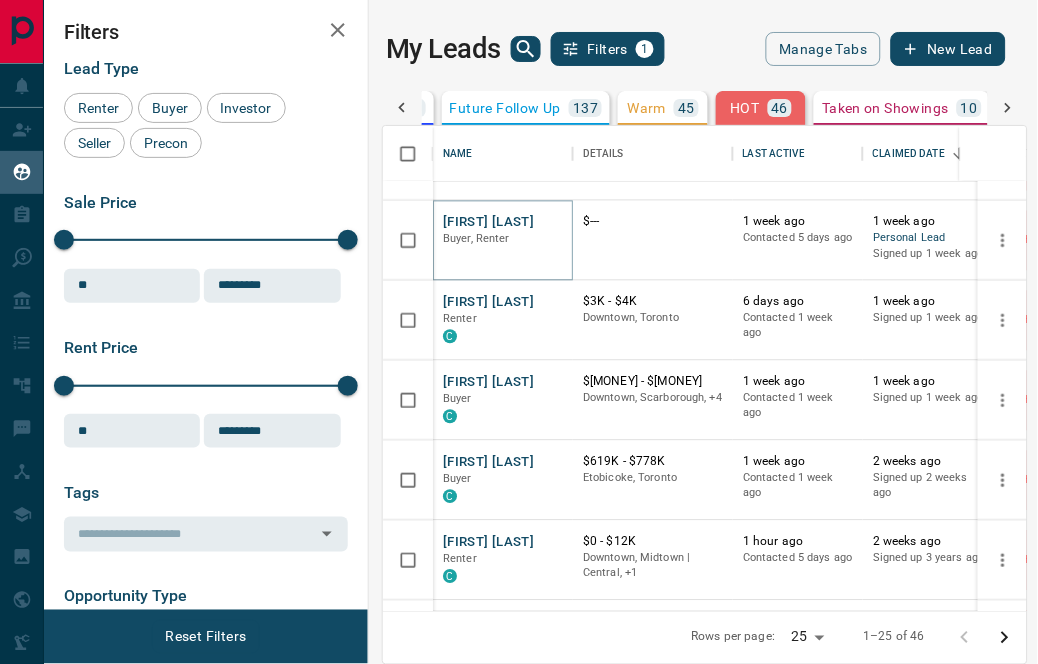 scroll, scrollTop: 713, scrollLeft: 0, axis: vertical 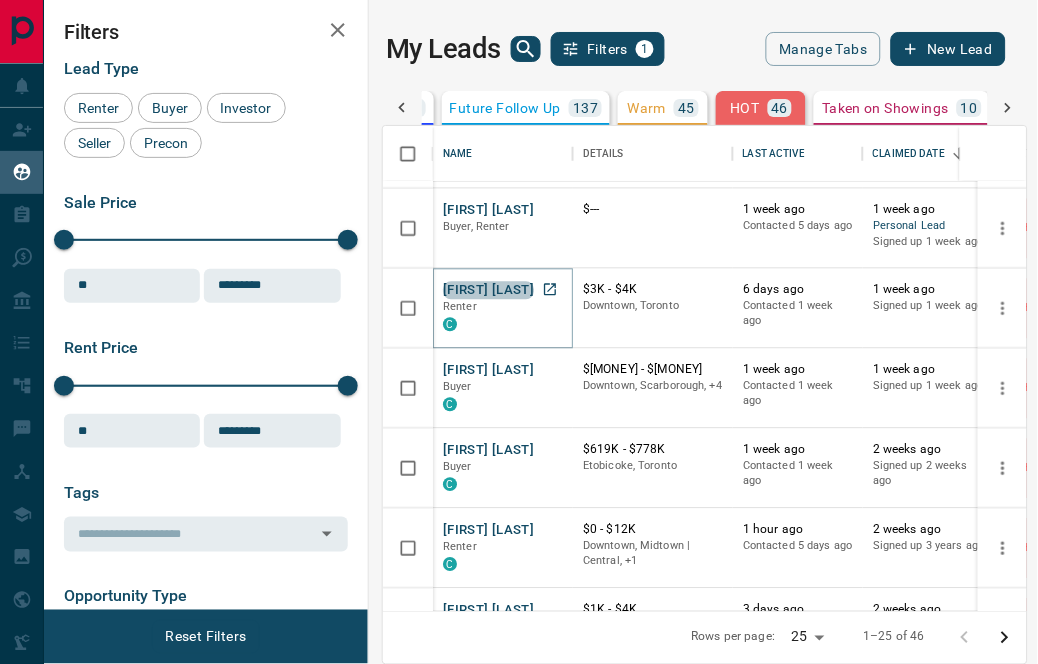 click on "[FIRST] [LAST]" at bounding box center [488, 291] 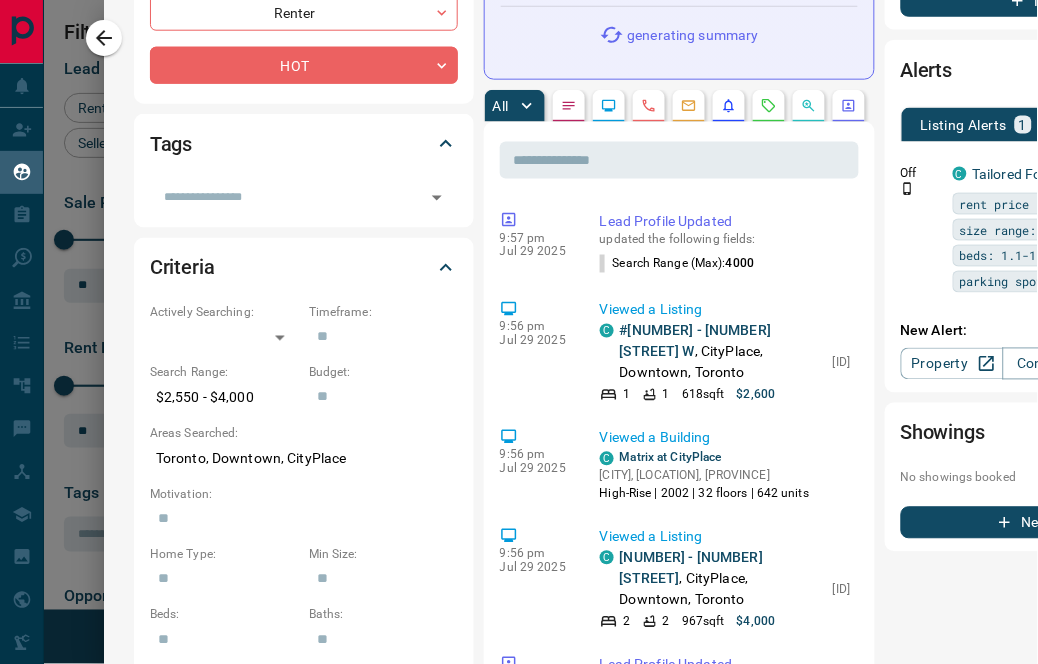scroll, scrollTop: 0, scrollLeft: 0, axis: both 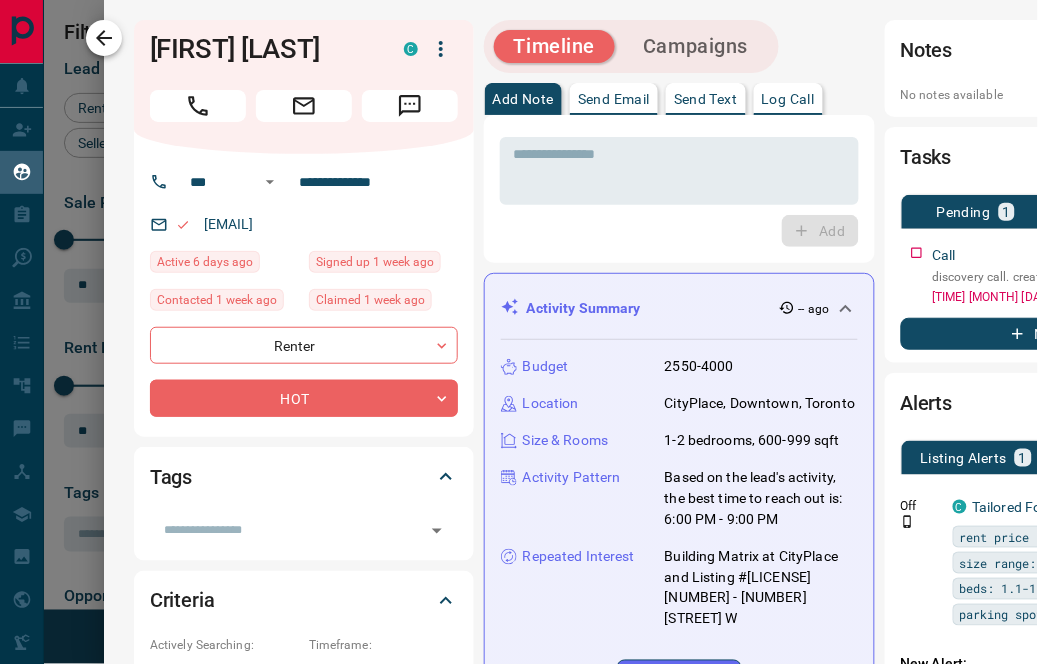 click 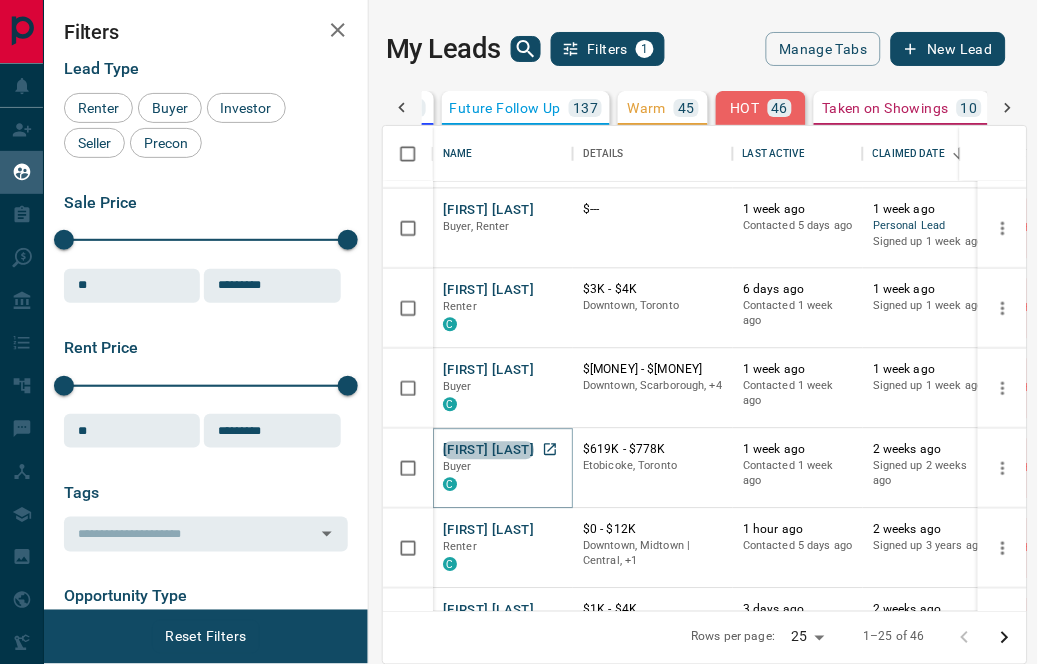 click on "[FIRST] [LAST]" at bounding box center [488, 451] 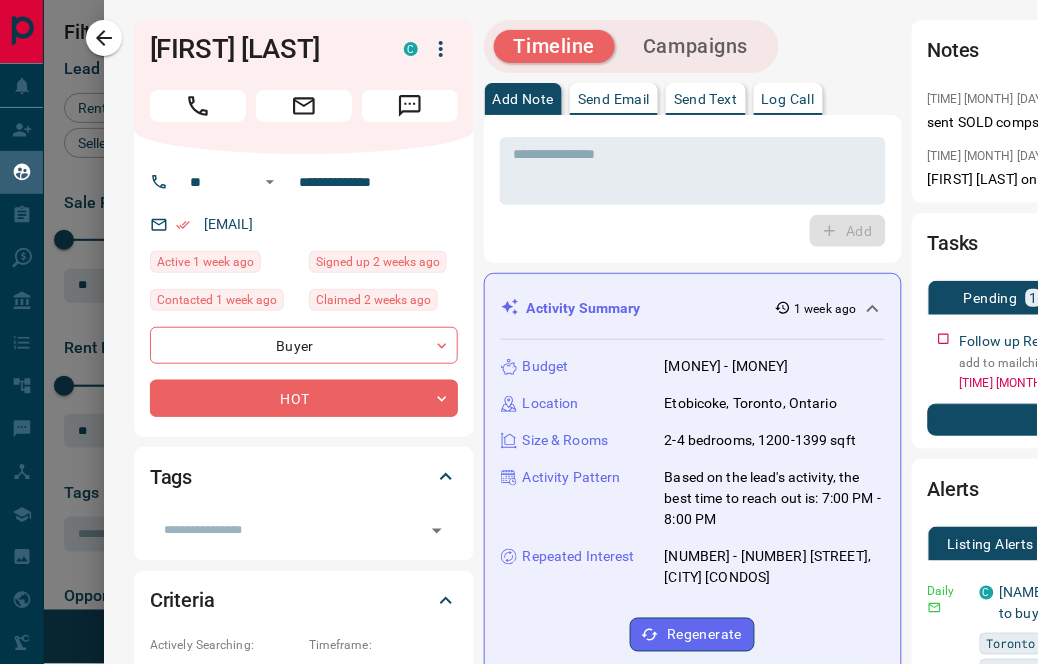 drag, startPoint x: 367, startPoint y: 222, endPoint x: 200, endPoint y: 222, distance: 167 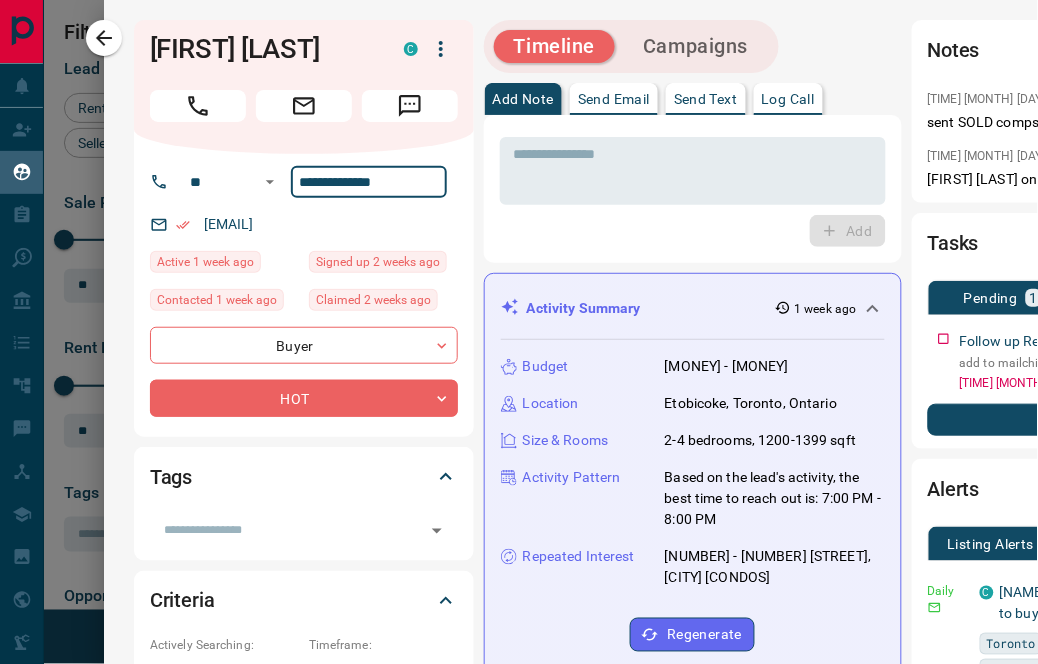 drag, startPoint x: 425, startPoint y: 168, endPoint x: 288, endPoint y: 174, distance: 137.13132 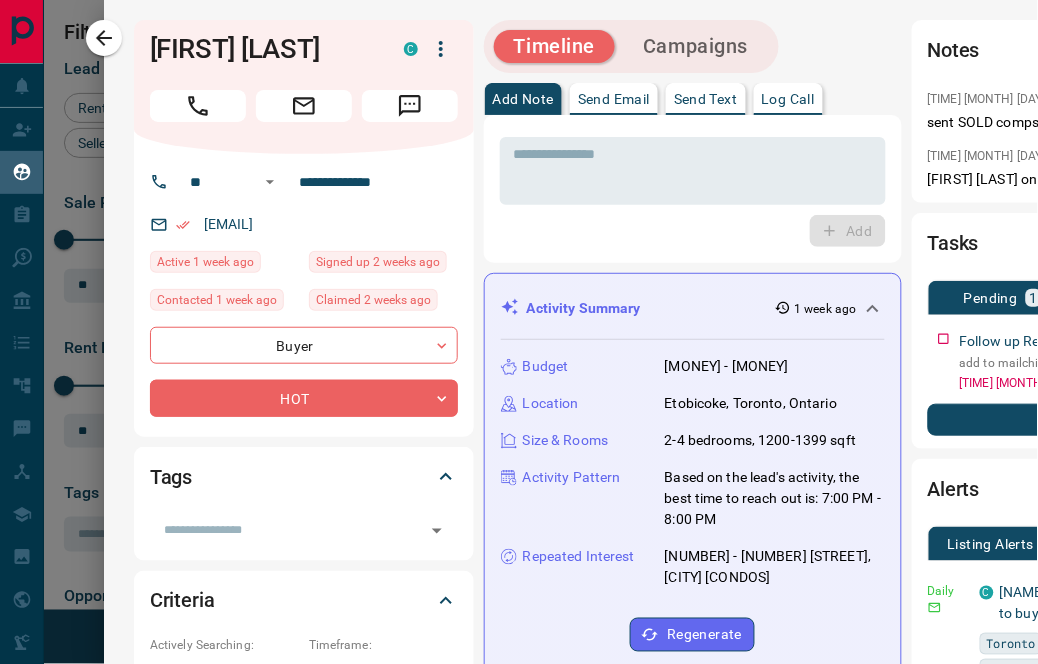 click 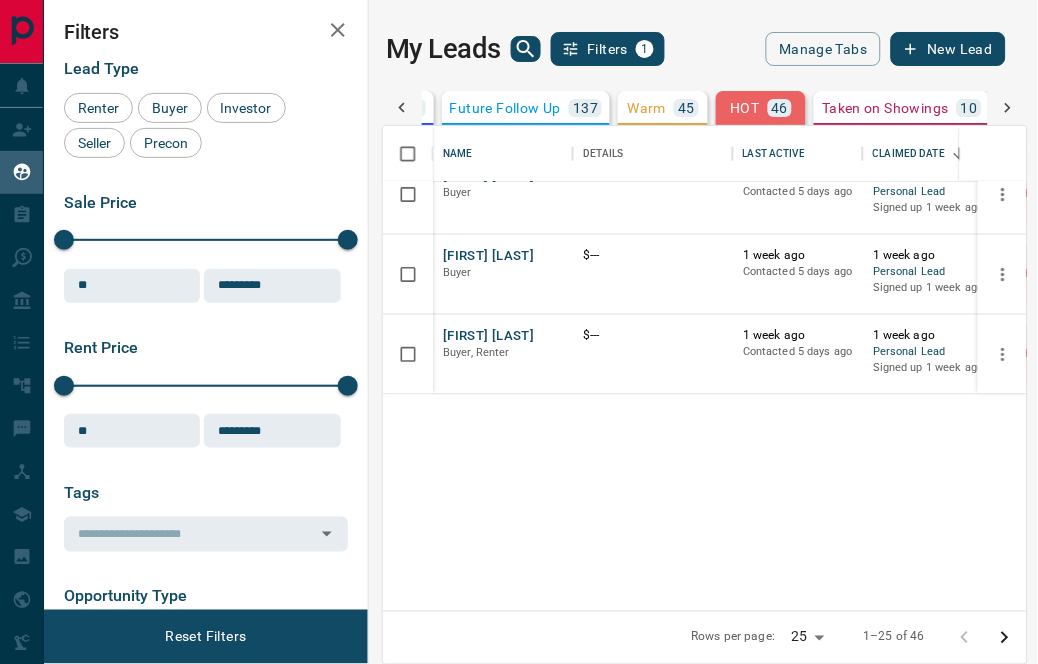 scroll, scrollTop: 143, scrollLeft: 0, axis: vertical 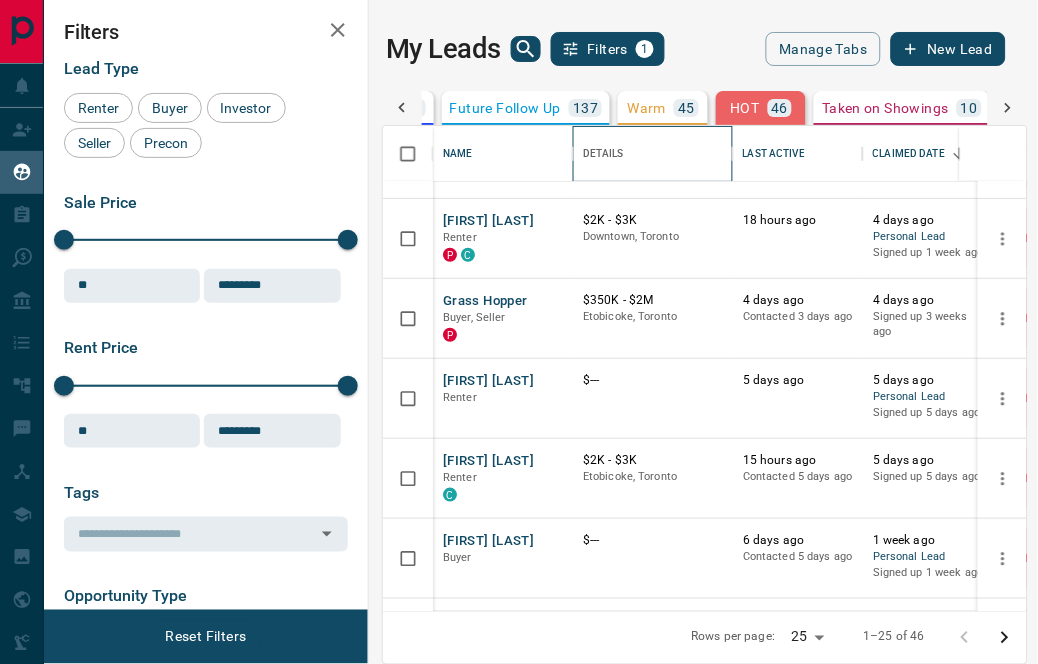 click on "Details" at bounding box center (653, 154) 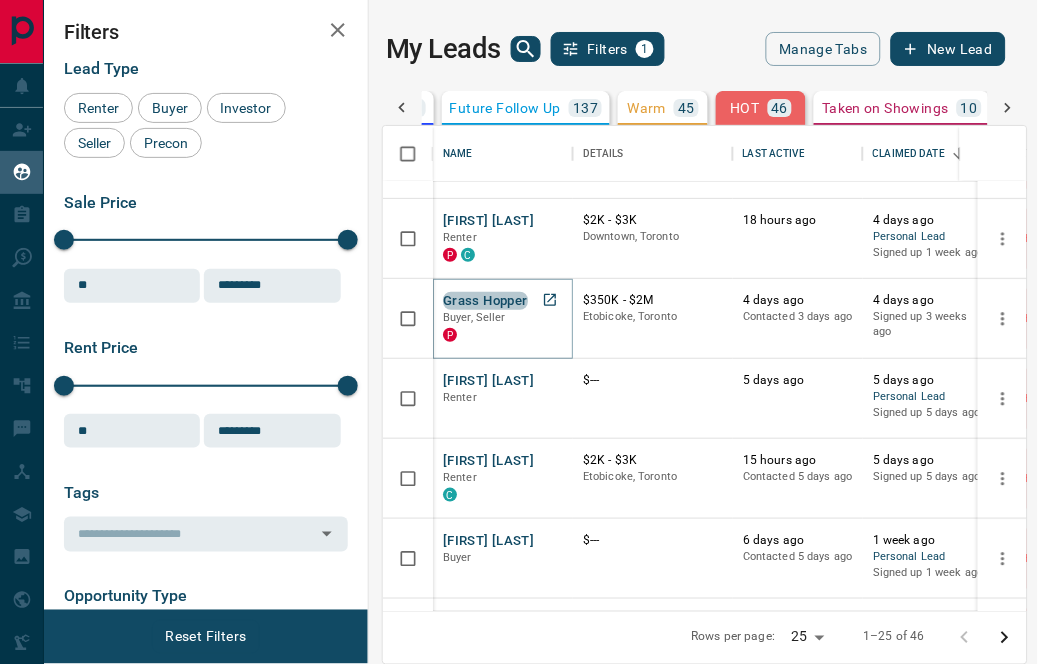 click on "Grass Hopper" at bounding box center [485, 301] 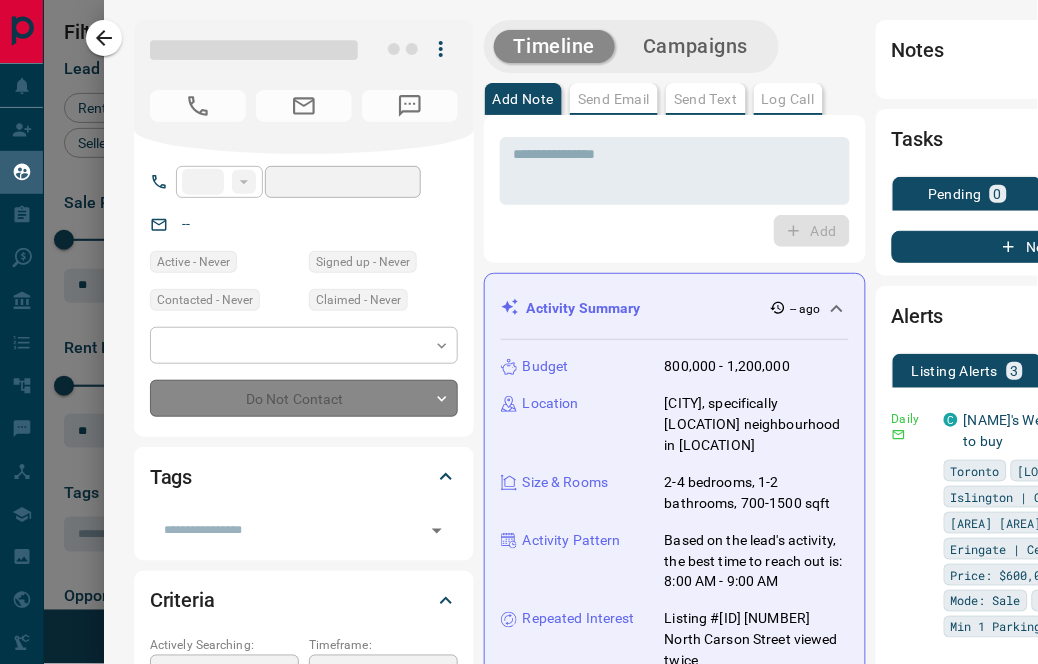 type on "**" 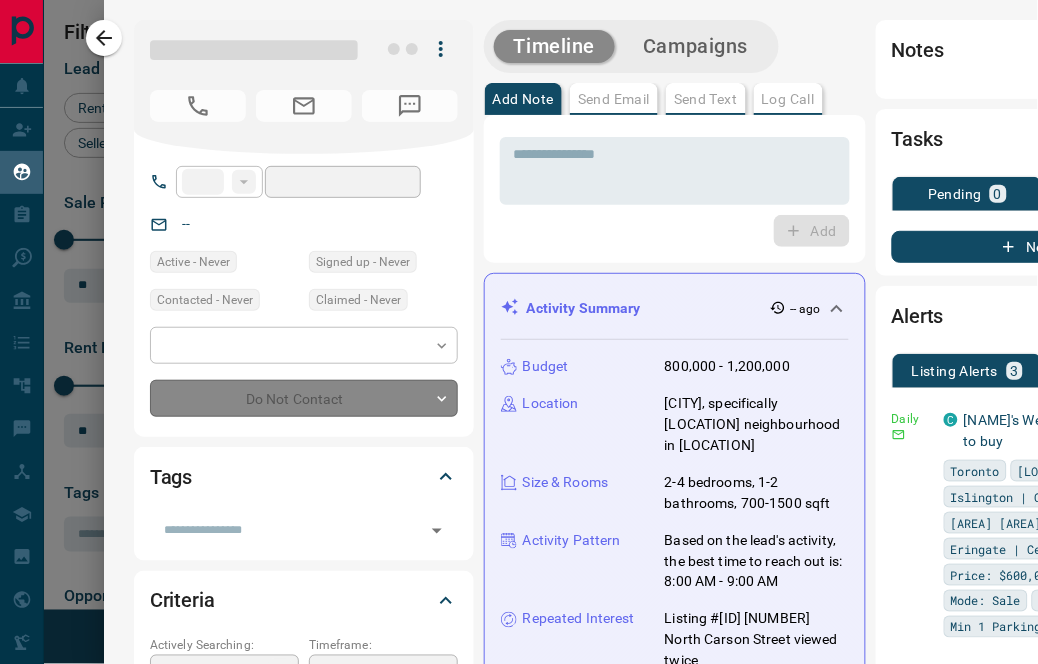 type on "**********" 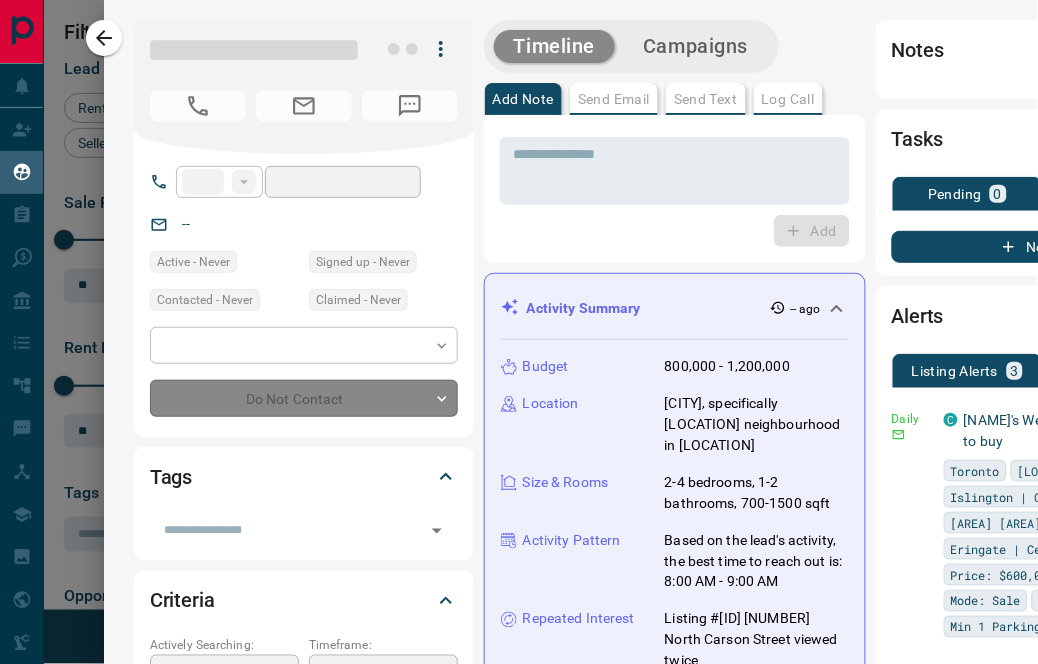type on "**********" 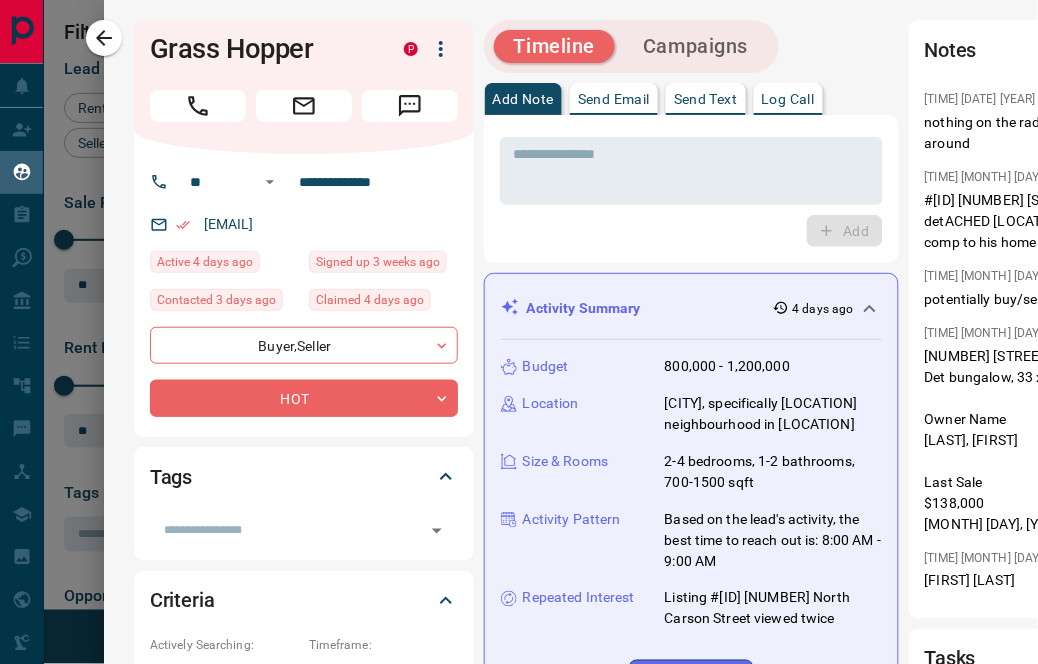 drag, startPoint x: 387, startPoint y: 221, endPoint x: 205, endPoint y: 235, distance: 182.53767 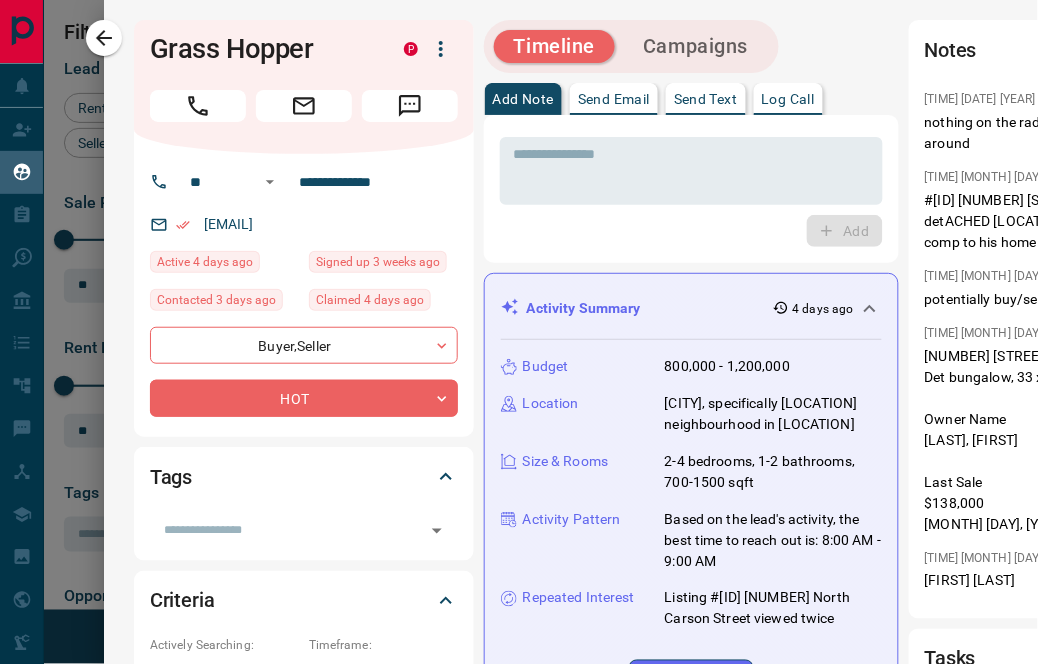 click on "[EMAIL]" at bounding box center (304, 224) 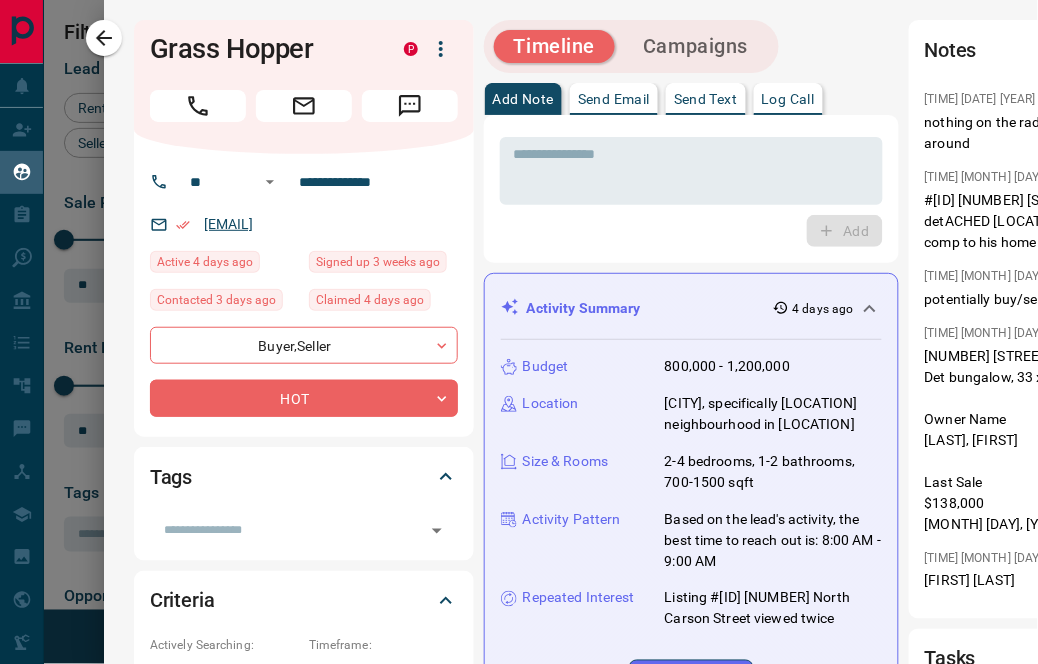 copy on "[EMAIL]" 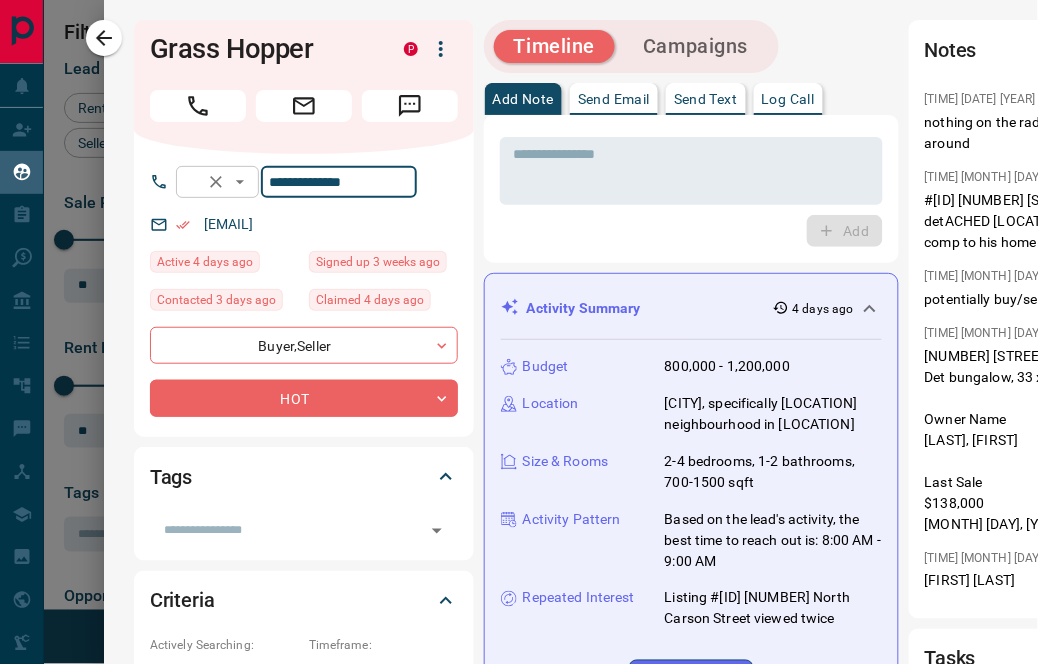 drag, startPoint x: 395, startPoint y: 178, endPoint x: 265, endPoint y: 172, distance: 130.13838 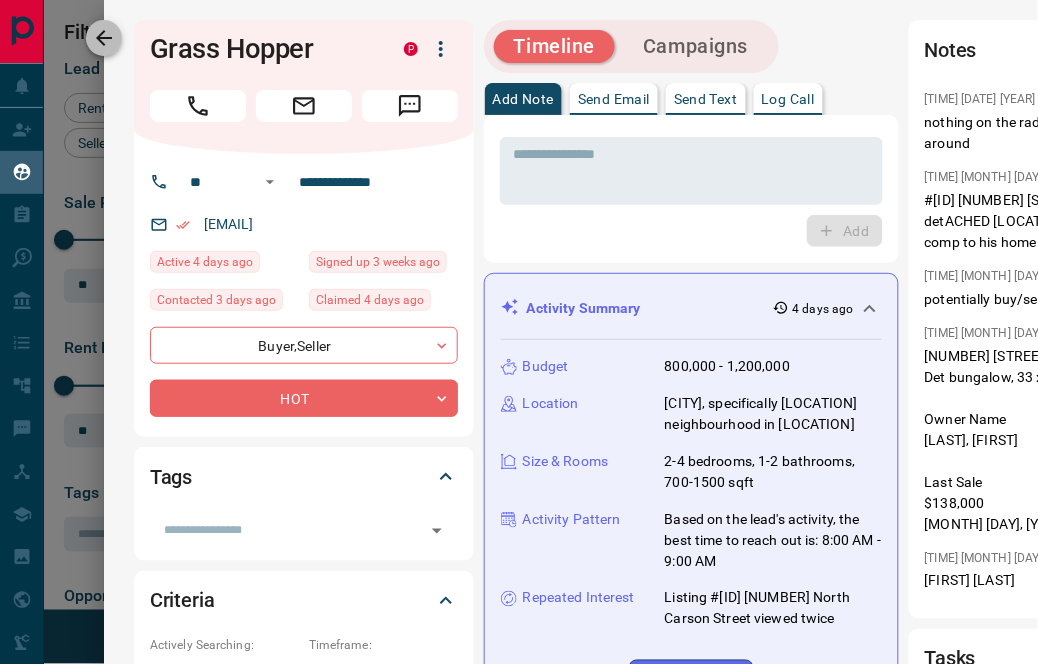 click 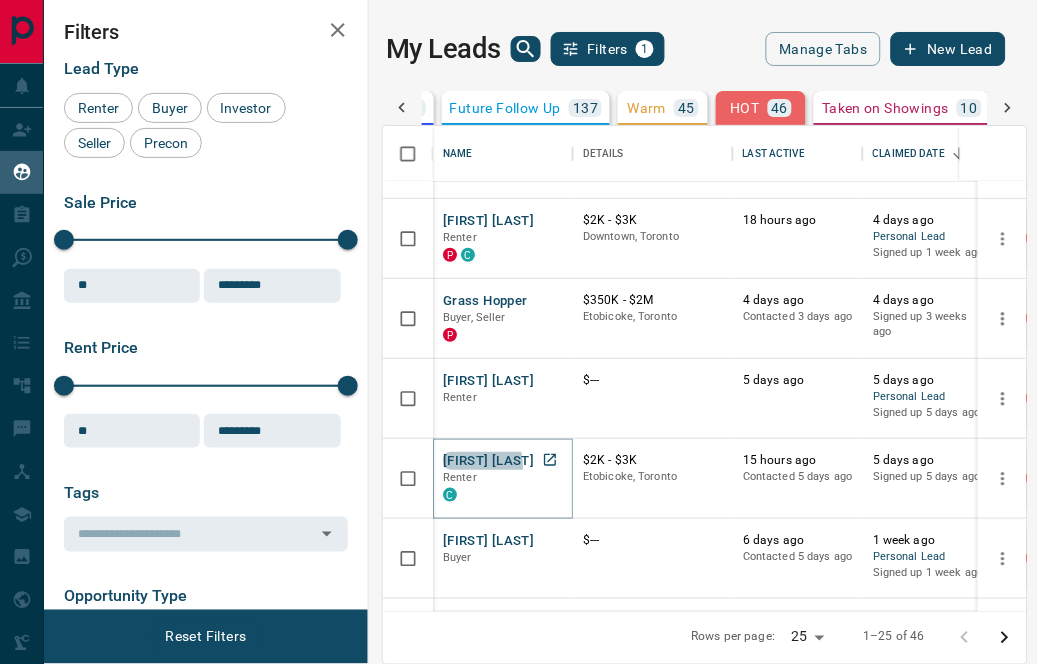 click on "[FIRST] [LAST]" at bounding box center [488, 461] 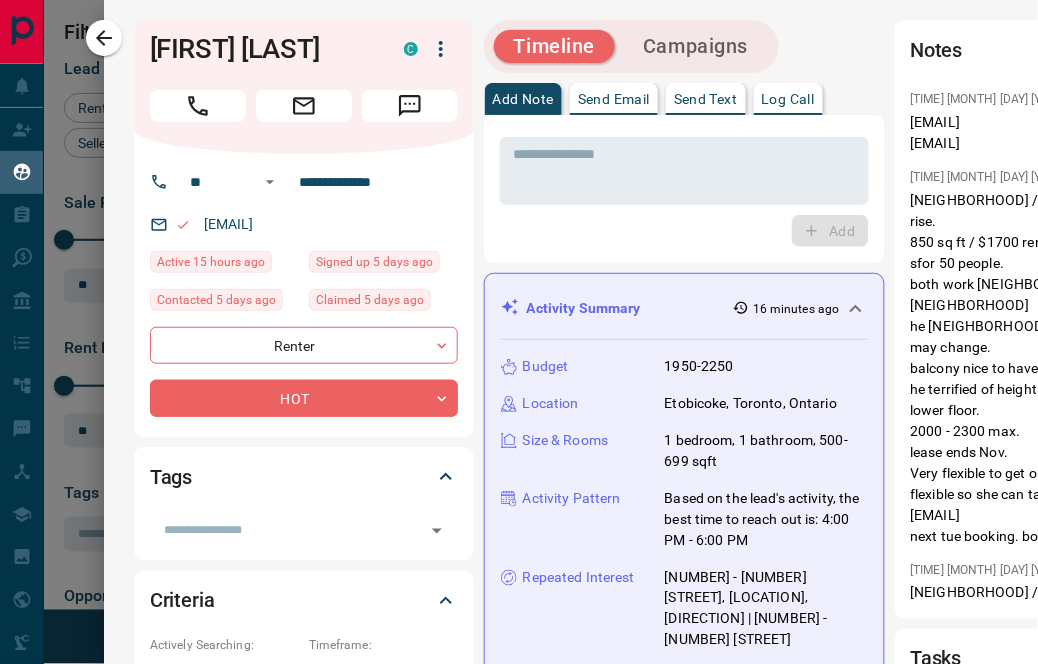 drag, startPoint x: 405, startPoint y: 221, endPoint x: 183, endPoint y: 226, distance: 222.0563 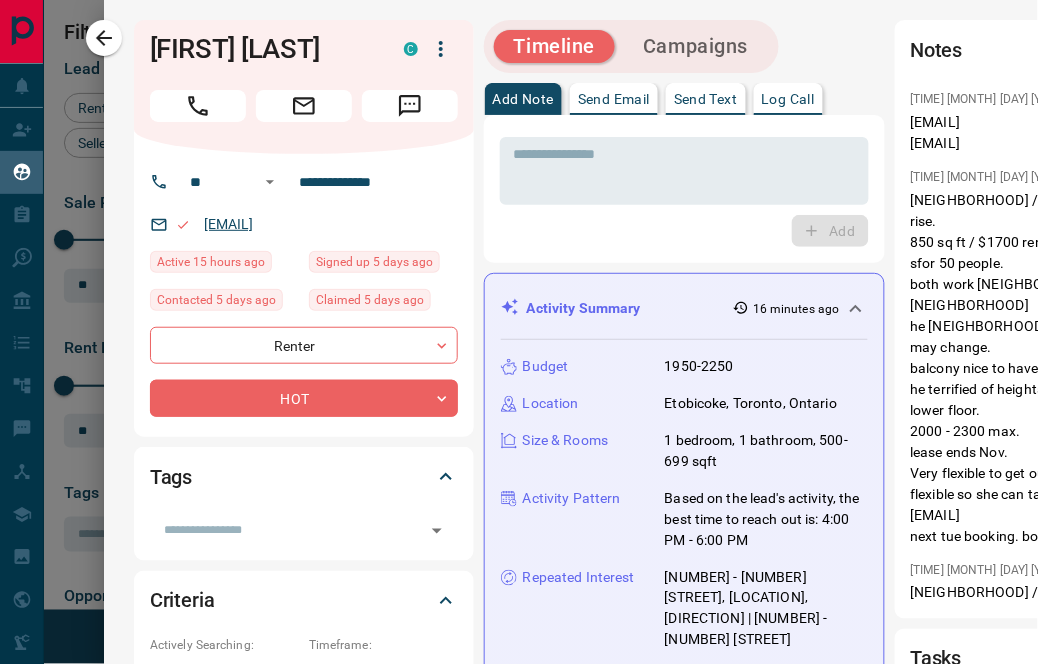 copy on "[EMAIL]" 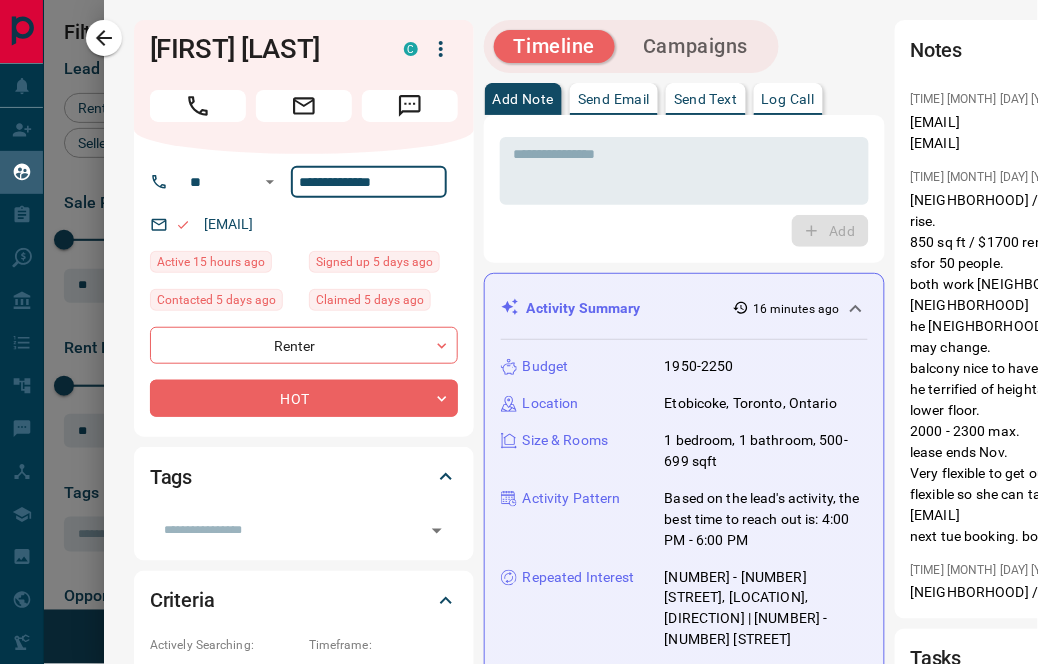 drag, startPoint x: 401, startPoint y: 183, endPoint x: 301, endPoint y: 186, distance: 100.04499 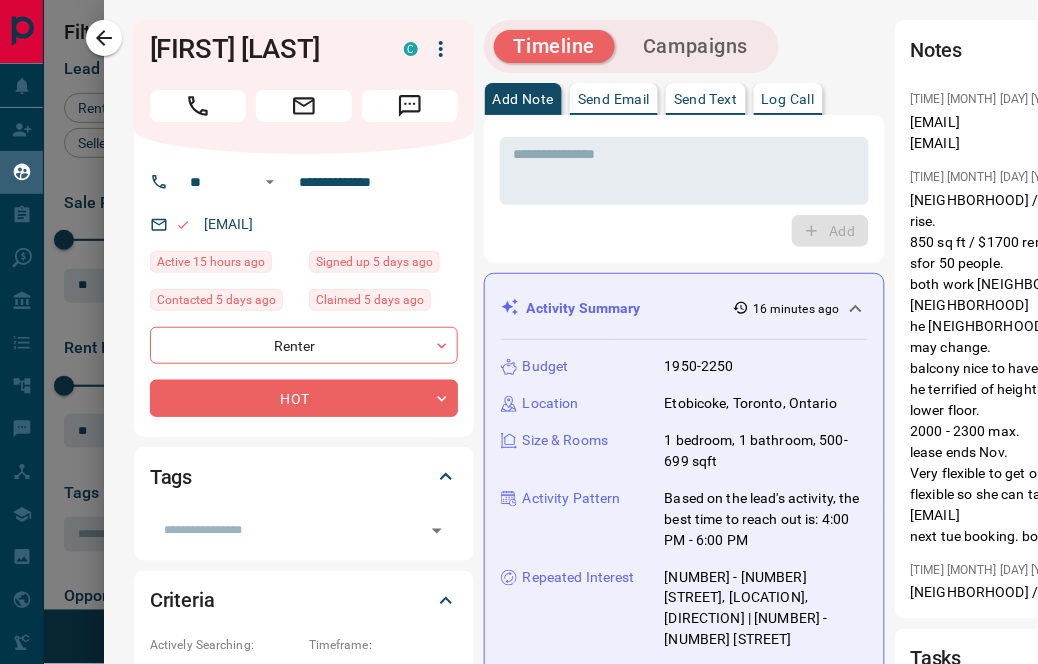 drag, startPoint x: 110, startPoint y: 40, endPoint x: 215, endPoint y: 234, distance: 220.59238 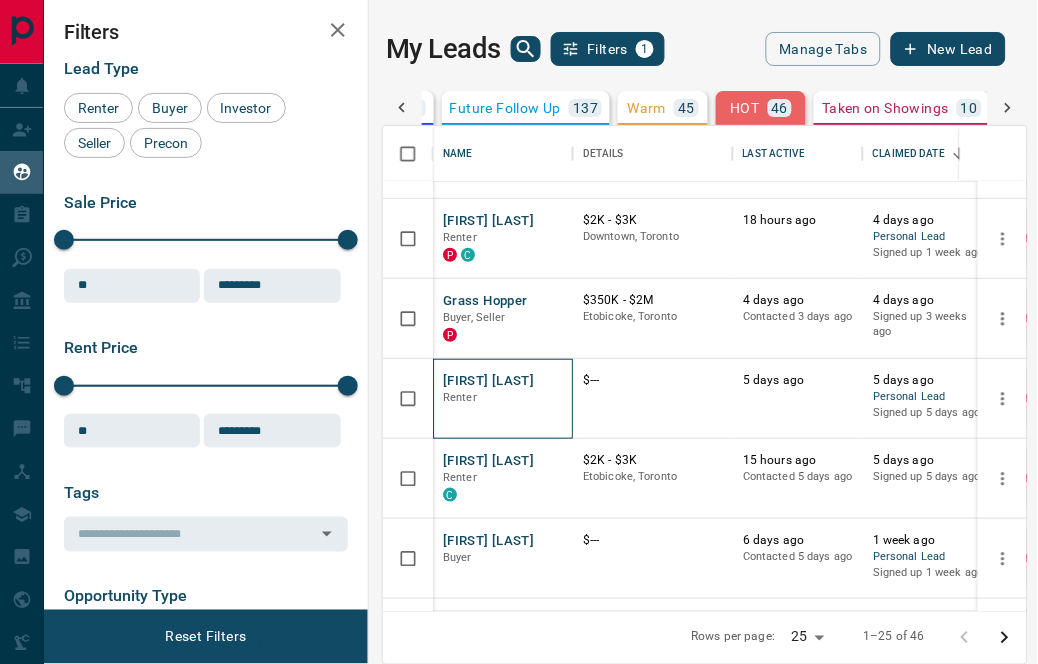 click on "[FIRST] [LAST] Renter" at bounding box center [503, 399] 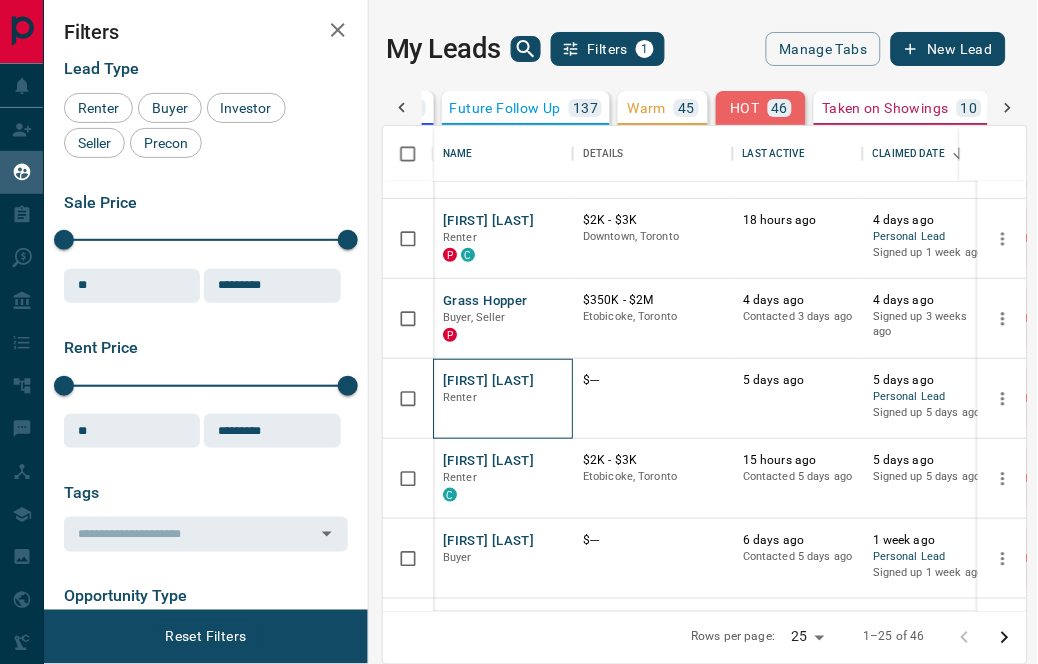 drag, startPoint x: 538, startPoint y: 380, endPoint x: 504, endPoint y: 378, distance: 34.058773 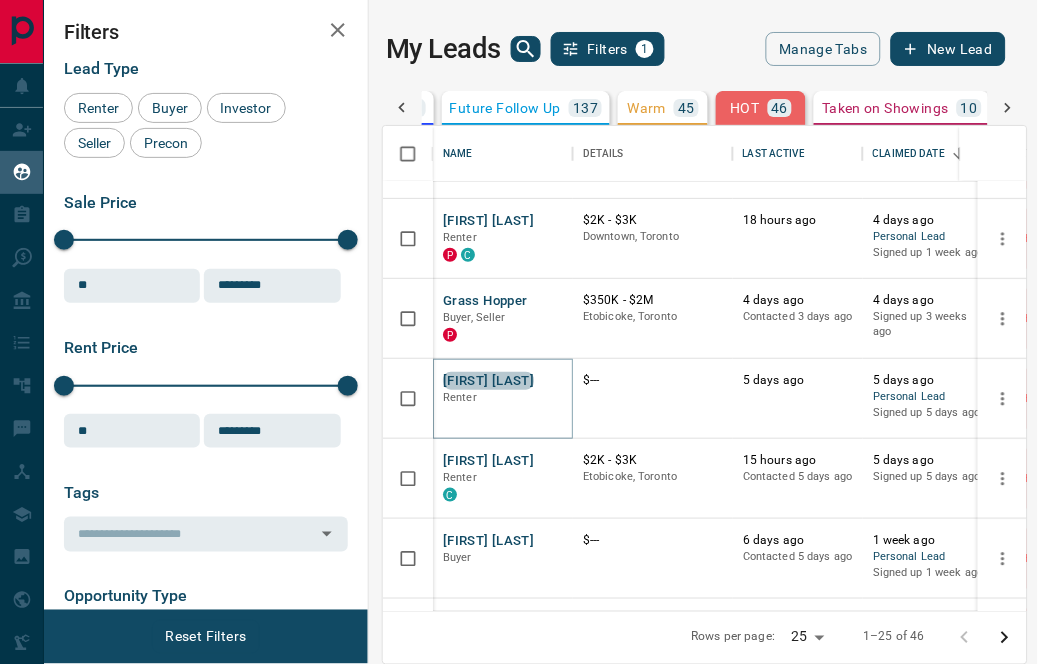 click on "[FIRST] [LAST]" at bounding box center [488, 381] 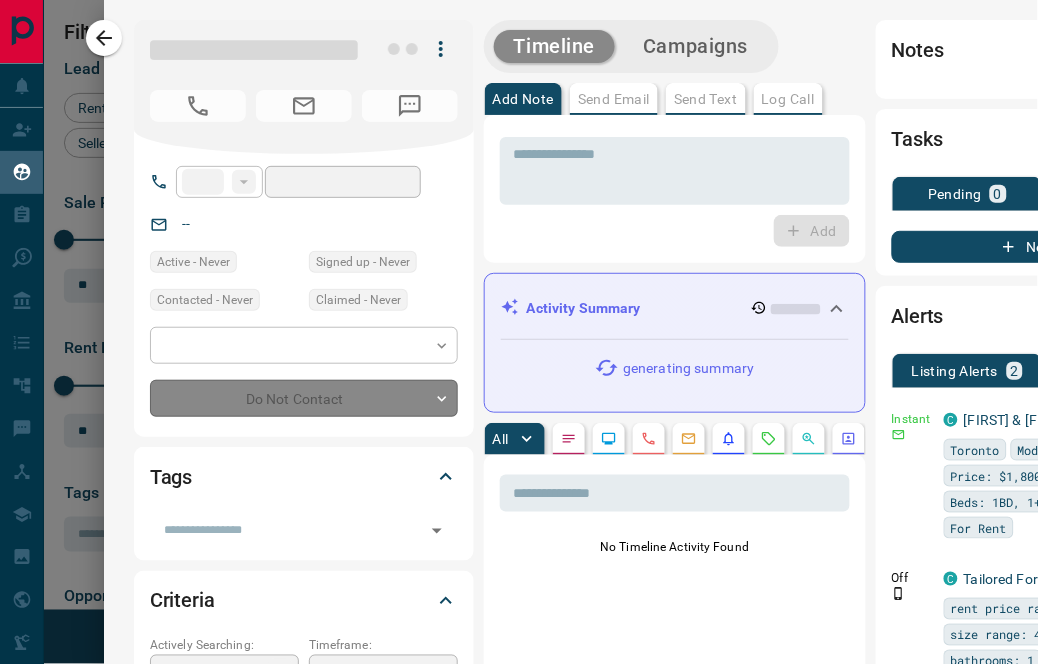 type on "**********" 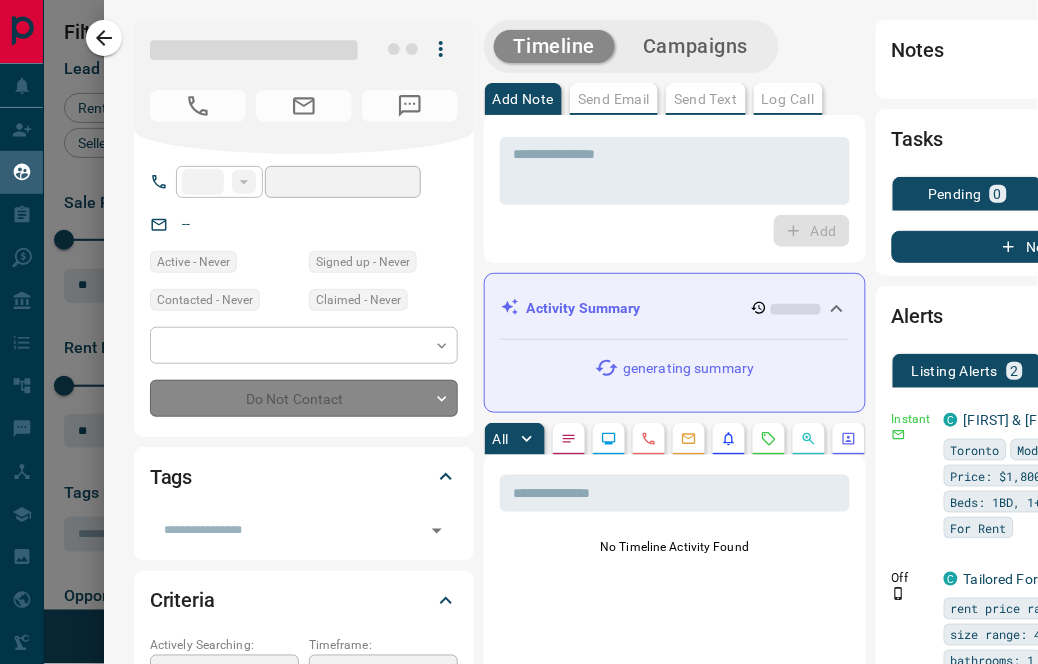 type on "*" 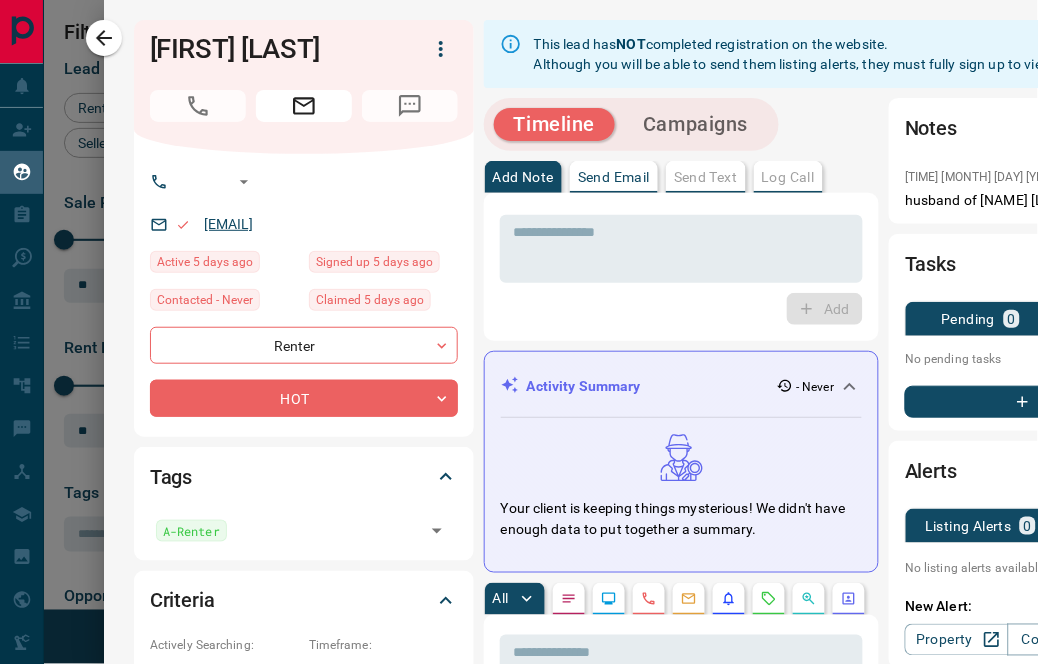 drag, startPoint x: 407, startPoint y: 220, endPoint x: 213, endPoint y: 221, distance: 194.00258 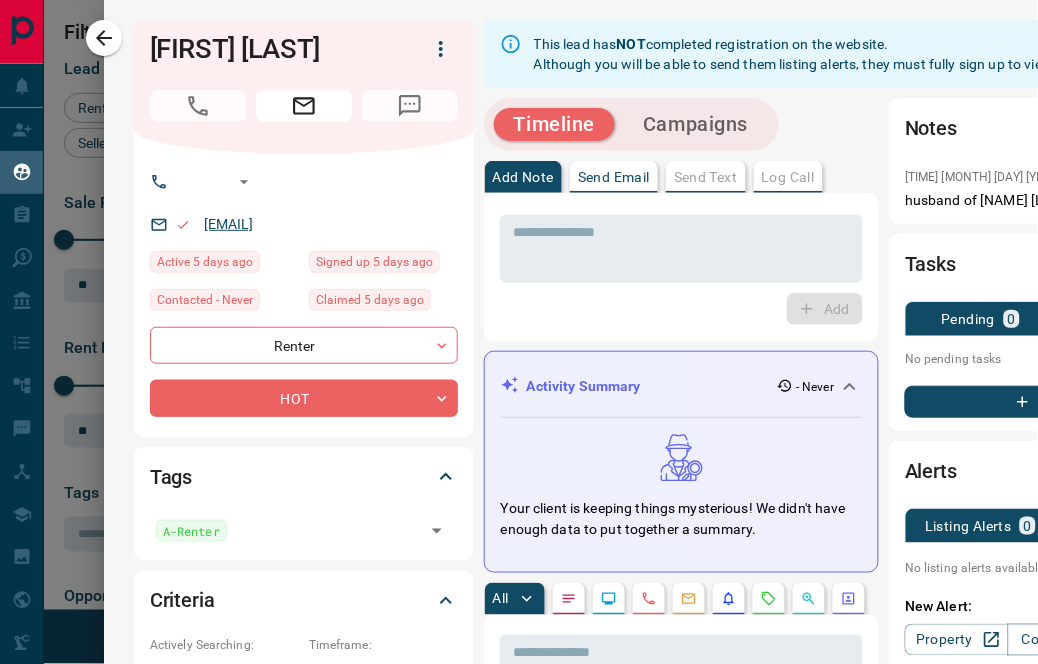 copy on "[EMAIL]" 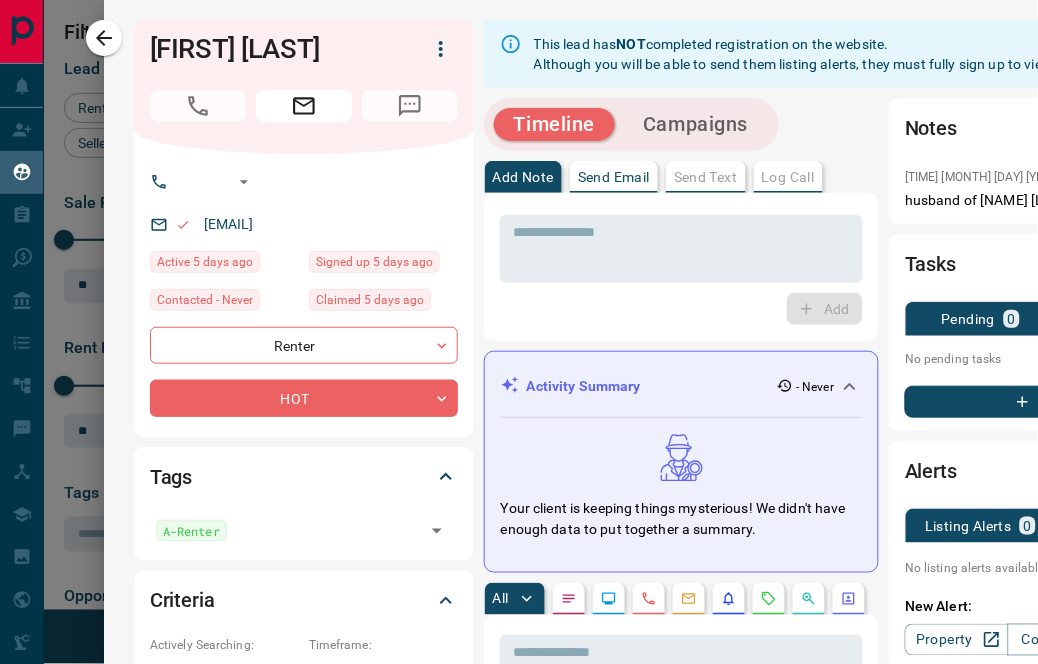 drag, startPoint x: 105, startPoint y: 43, endPoint x: 256, endPoint y: 131, distance: 174.77129 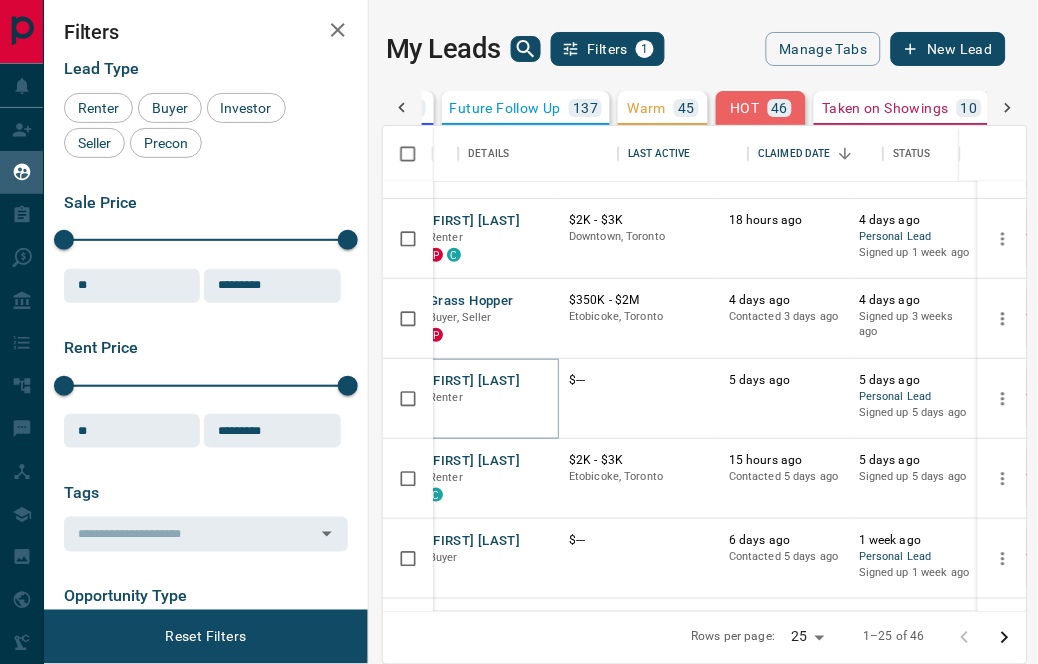 scroll, scrollTop: 143, scrollLeft: 0, axis: vertical 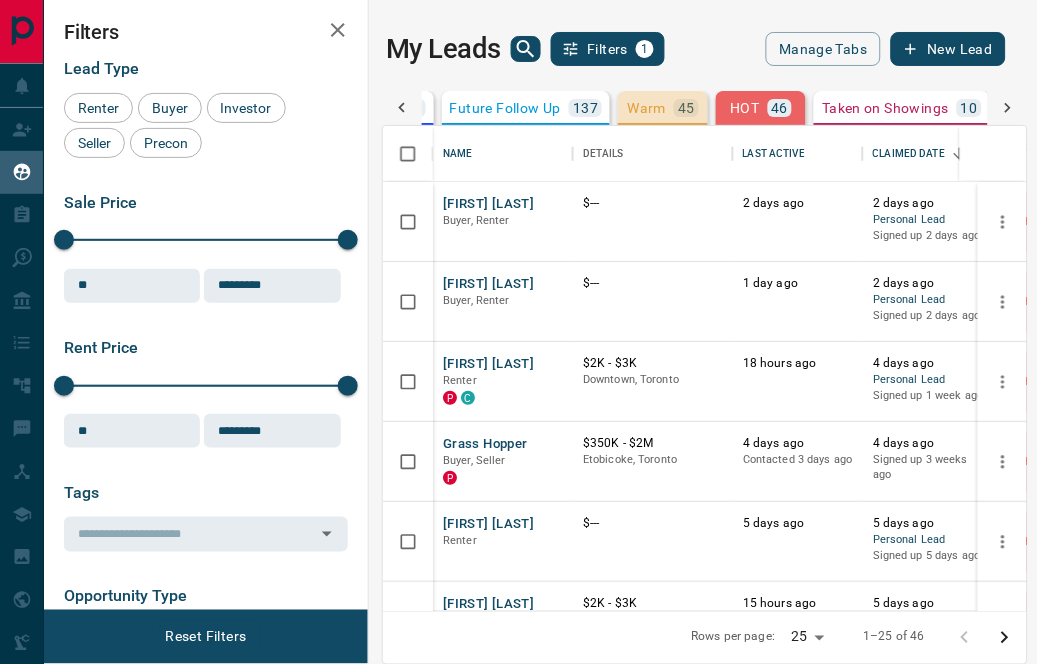 click on "Warm" at bounding box center (647, 108) 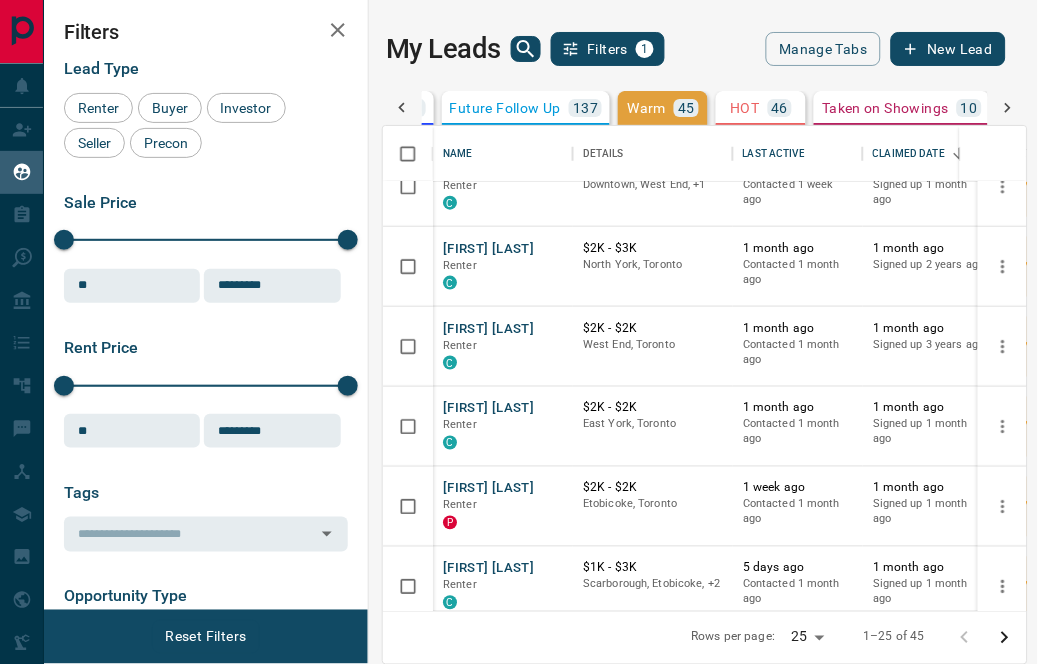 scroll, scrollTop: 1587, scrollLeft: 0, axis: vertical 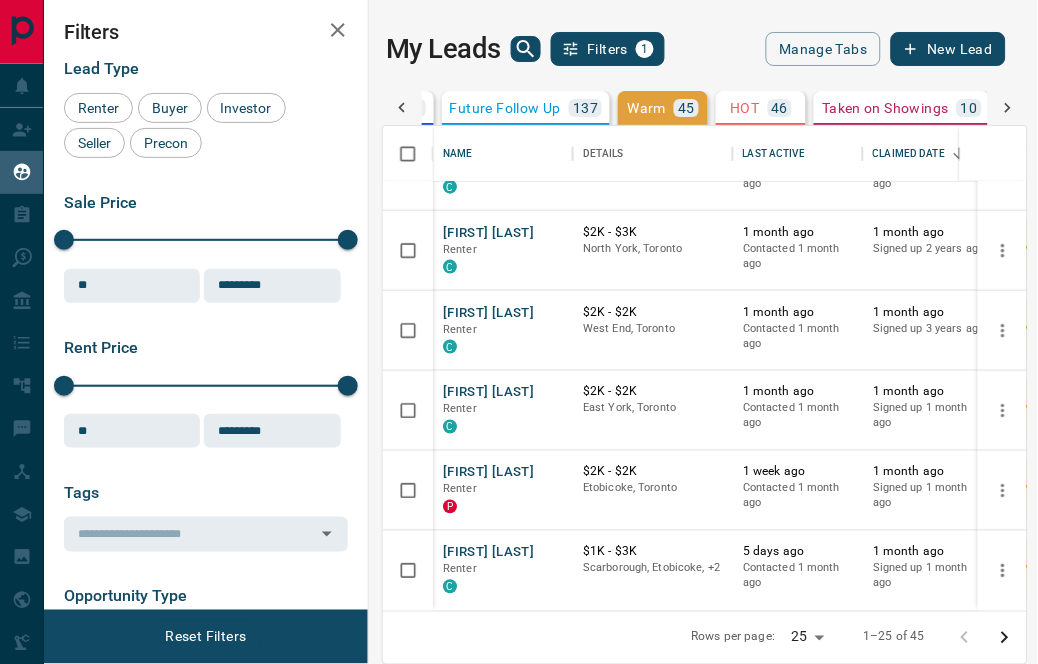click 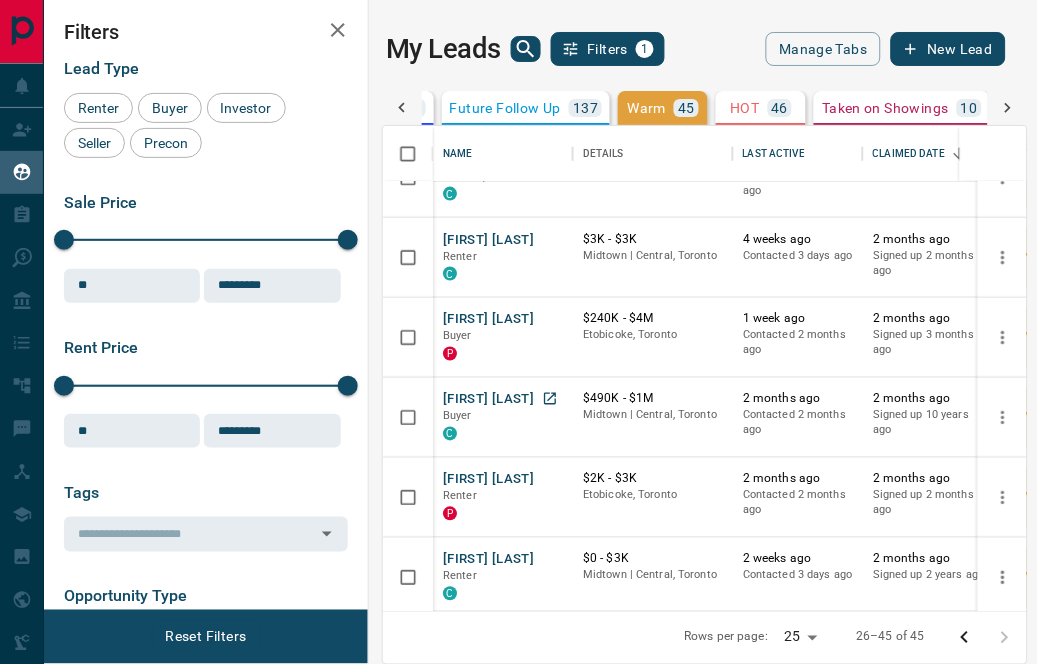 scroll, scrollTop: 555, scrollLeft: 0, axis: vertical 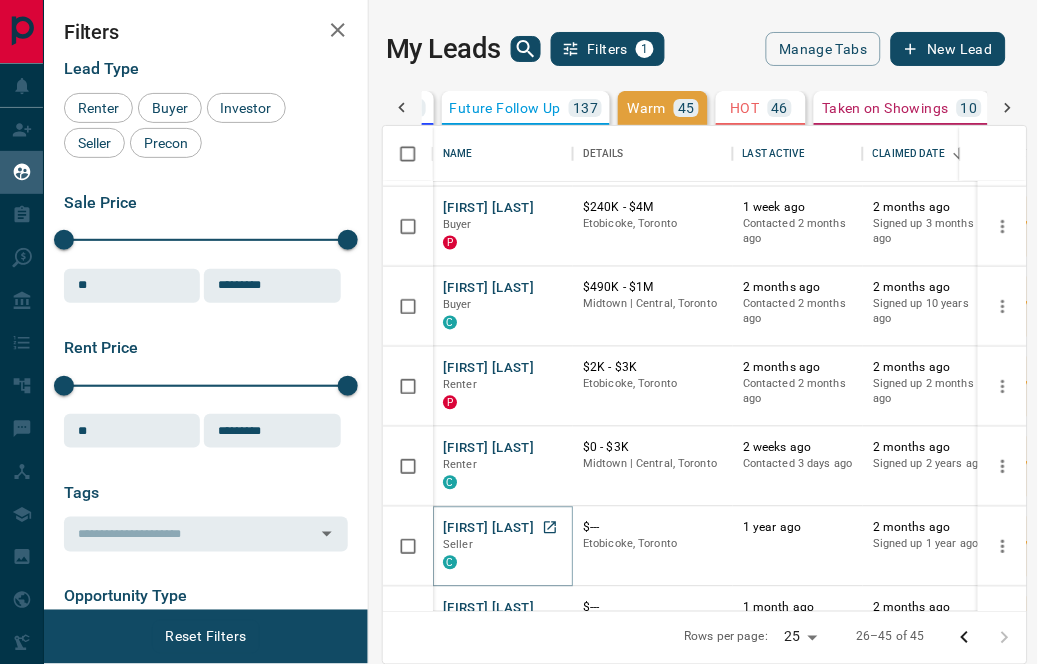 click on "[FIRST] [LAST]" at bounding box center (488, 529) 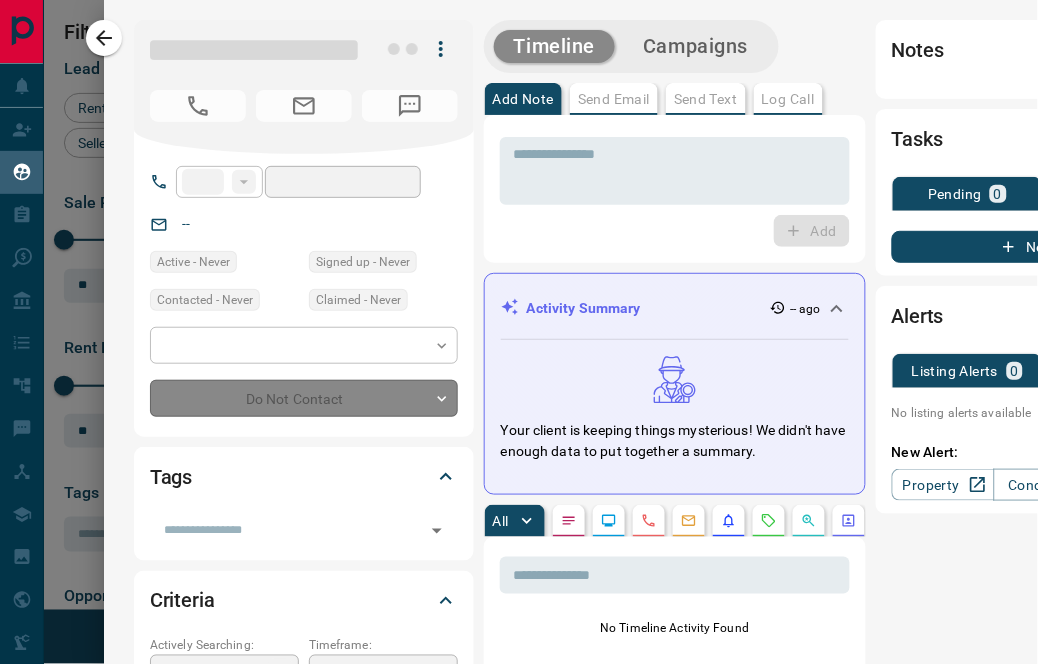 type on "**" 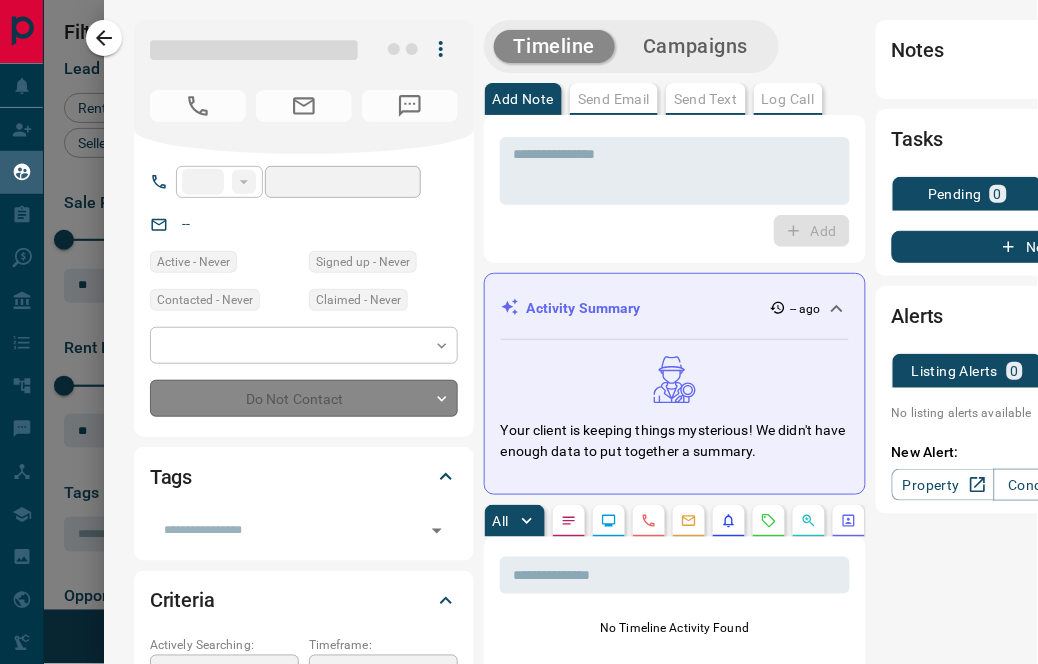 type on "**********" 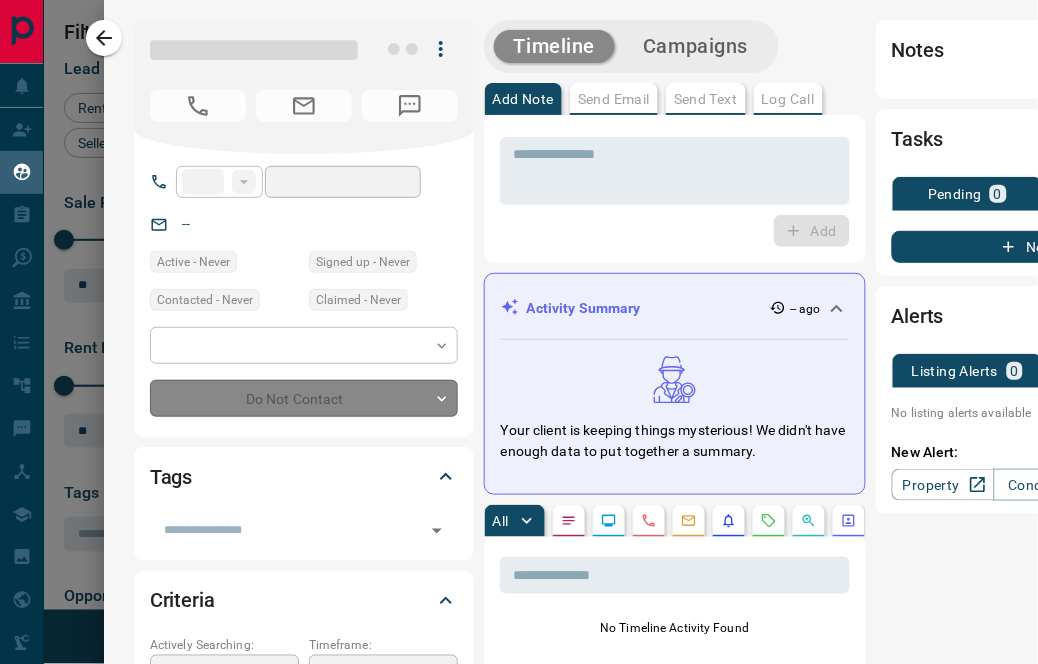type on "**********" 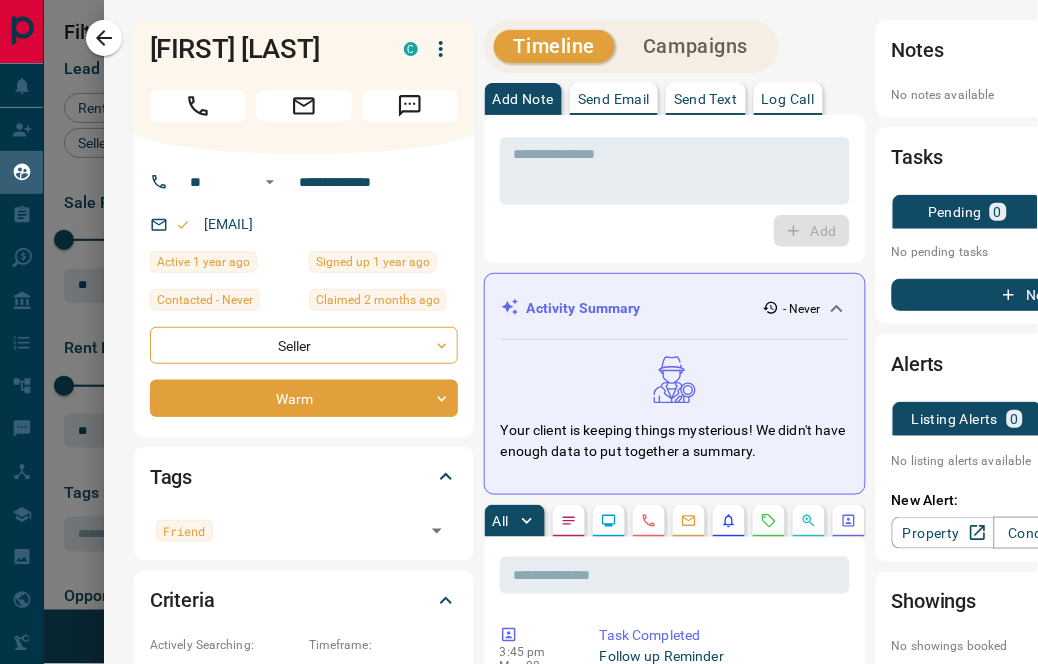 click on "Lead Transfers Claim Leads My Leads Tasks Opportunities Deals Campaigns Automations Messages Broker Bay Training Media Services Agent Resources Precon Worksheet Mobile Apps Disclosure Logout My Leads Filters 1 Manage Tabs New Lead All 332 TBD 16 Do Not Contact - Not Responsive 7 Bogus 54 Just Browsing 8 Criteria Obtained 2 Future Follow Up 137 Warm 45 HOT 46 Taken on Showings 10 Submitted Offer 2 Client 5 Name Details Last Active Claimed Date Status Tags [FIRST] [LAST] Renter C $800 - $3K [CITY], [CITY], +3 [TIME] ago Contacted [TIME] ago [TIME] ago Signed up [TIME] ago Warm + [FIRST] [LAST] Investor, Renter C $0 - $2K [CITY], [CITY], +1 [TIME] ago Contacted [TIME] ago [TIME] ago Signed up [TIME] ago Warm + [FIRST] [LAST] Renter C $3K - $3K [CITY] | [CITY], [CITY] [TIME] ago Contacted [TIME] ago [TIME] ago Signed up [TIME] ago Warm + [FIRST] [LAST] Buyer P $240K - $4M [CITY], [CITY] [TIME] ago Contacted [TIME] ago [TIME] ago Signed up [TIME] ago Warm + [FIRST] [LAST] Buyer C Warm" at bounding box center (519, 331) 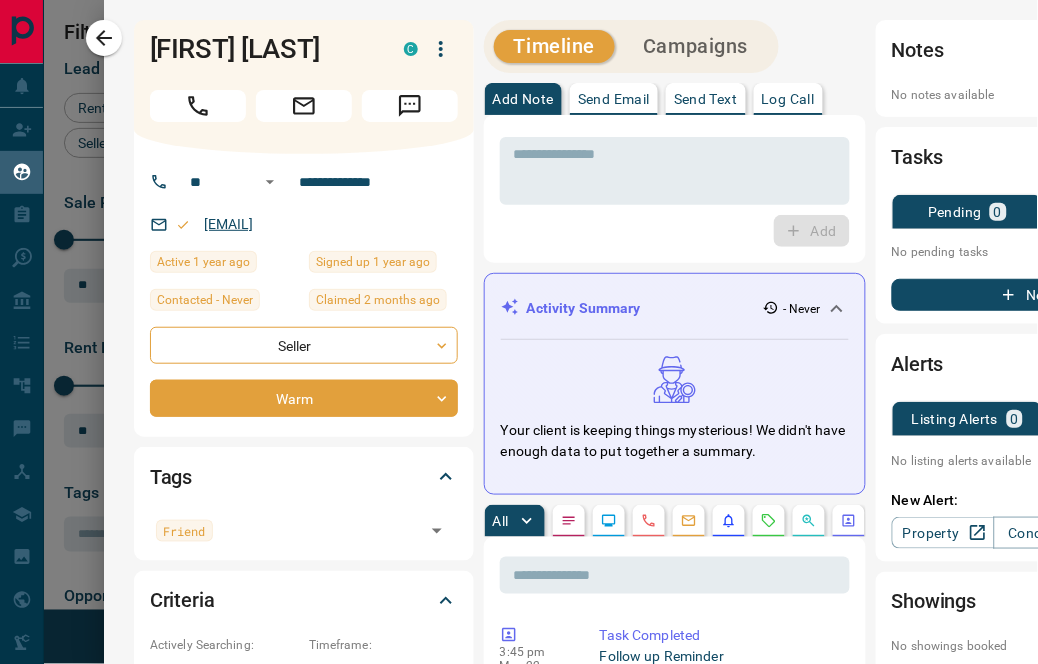 drag, startPoint x: 332, startPoint y: 225, endPoint x: 205, endPoint y: 225, distance: 127 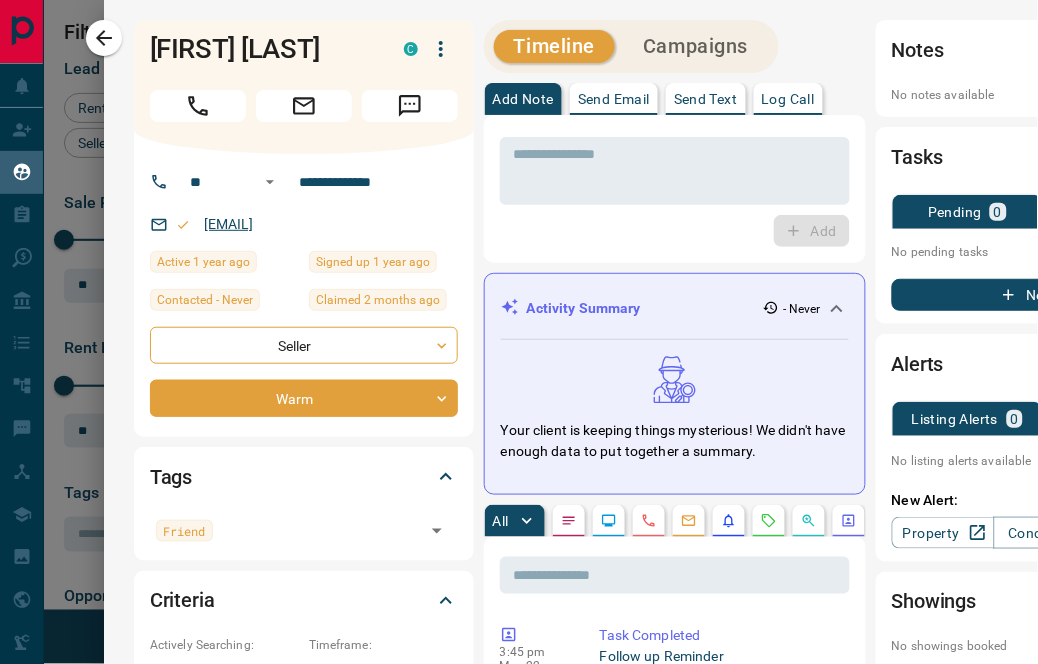 copy on "[EMAIL]" 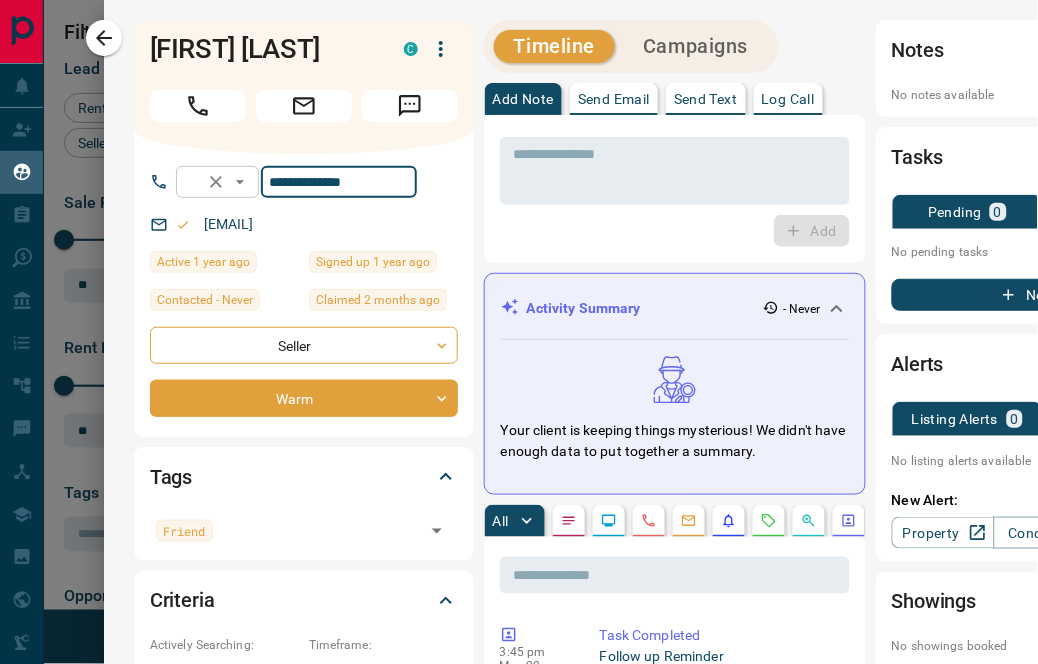 drag, startPoint x: 404, startPoint y: 181, endPoint x: 301, endPoint y: 180, distance: 103.00485 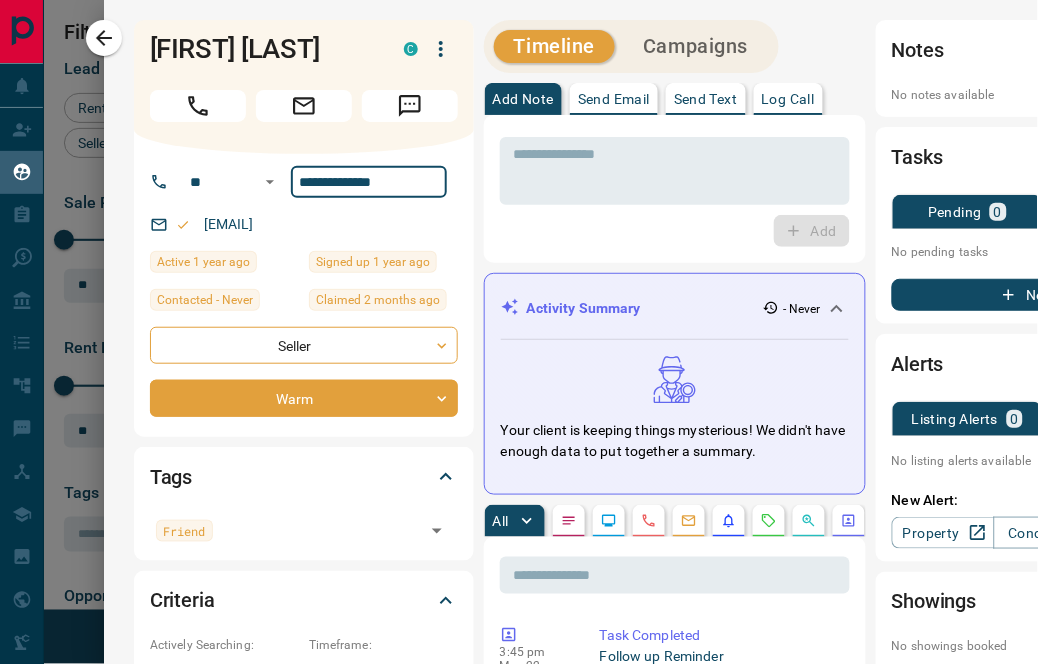 click on "**********" at bounding box center [311, 182] 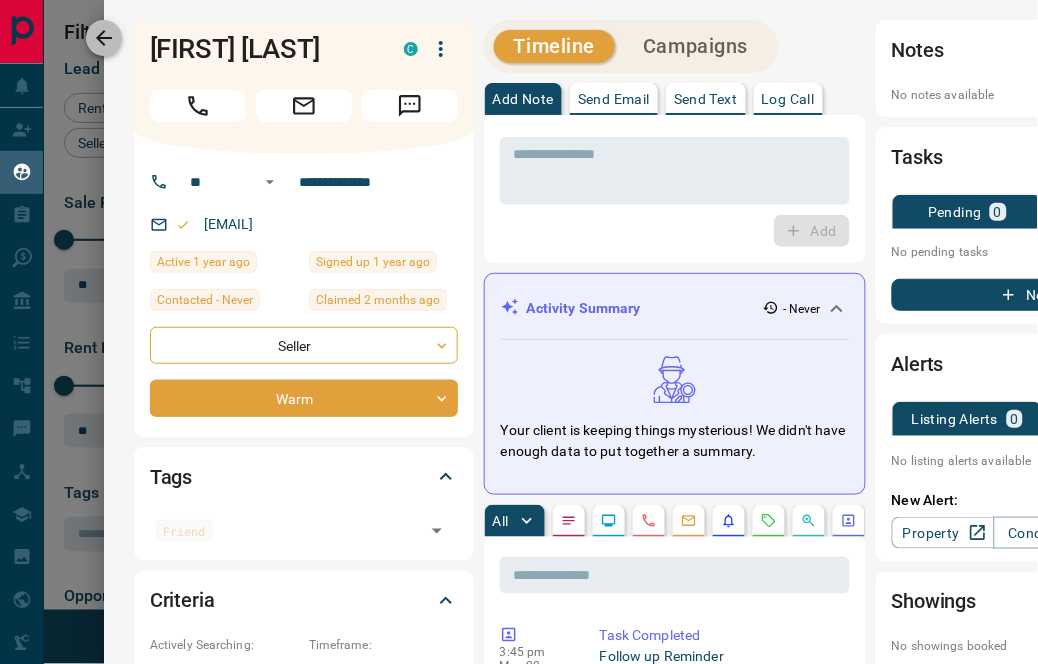 click 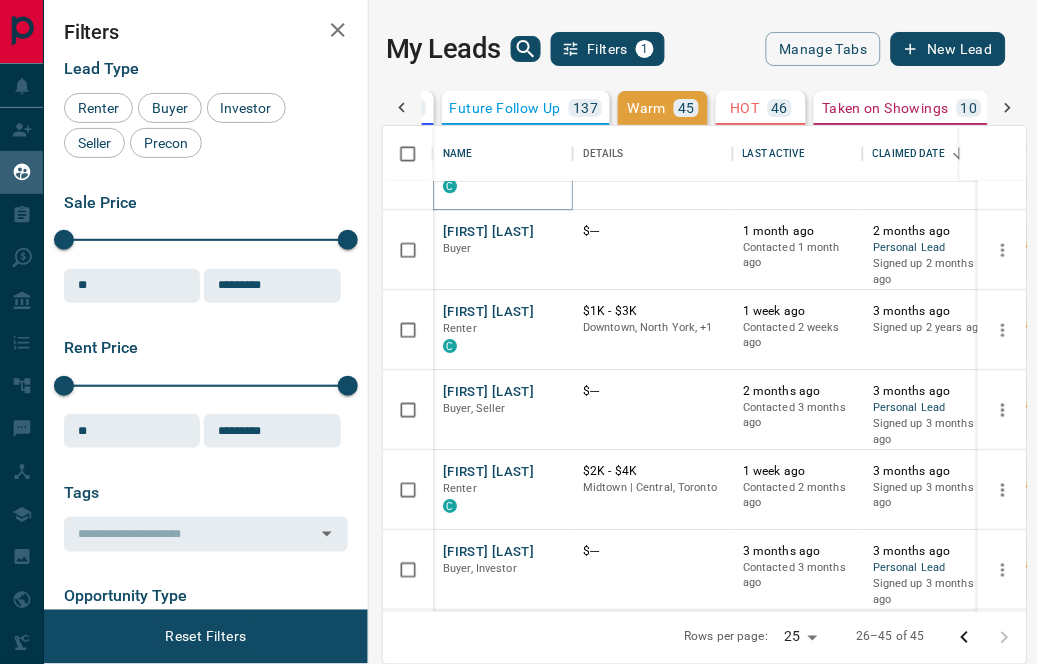 scroll, scrollTop: 956, scrollLeft: 0, axis: vertical 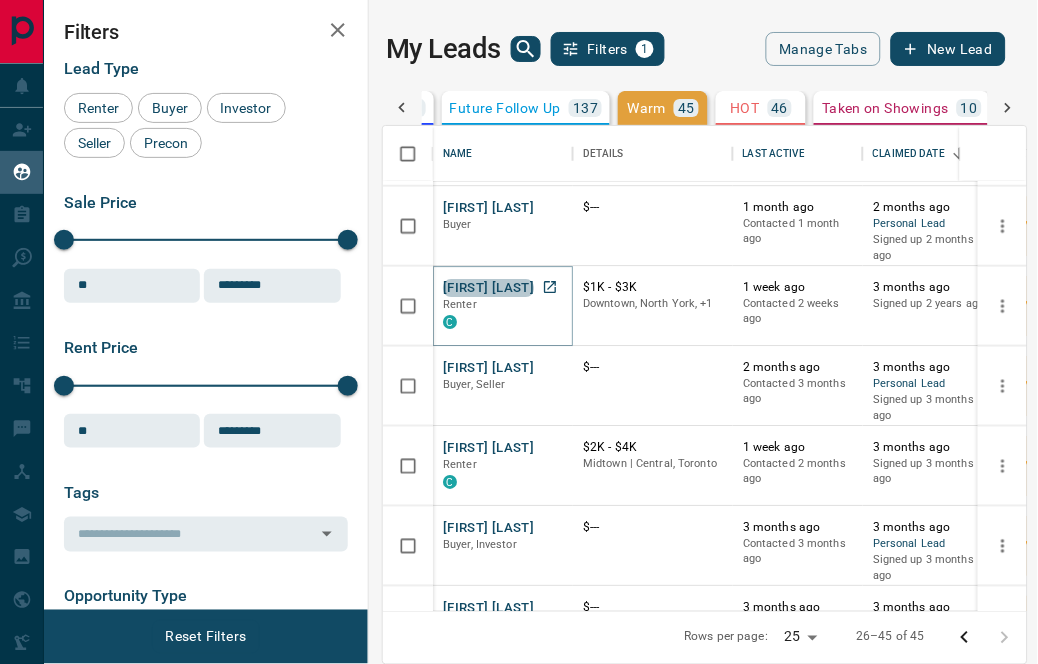 click on "[FIRST] [LAST]" at bounding box center [488, 288] 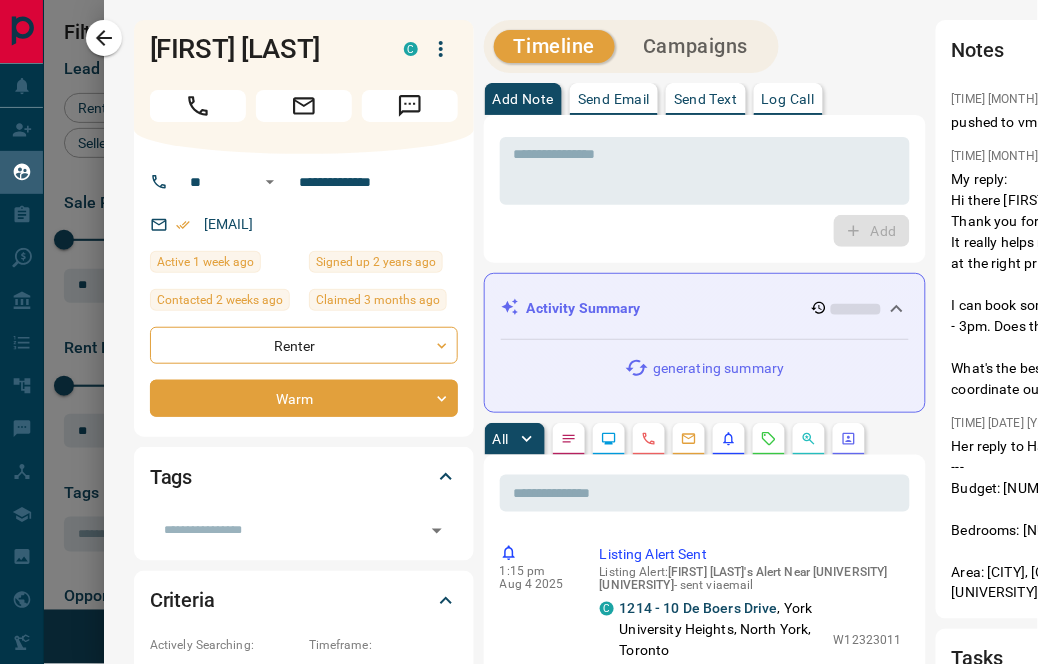 scroll, scrollTop: 222, scrollLeft: 0, axis: vertical 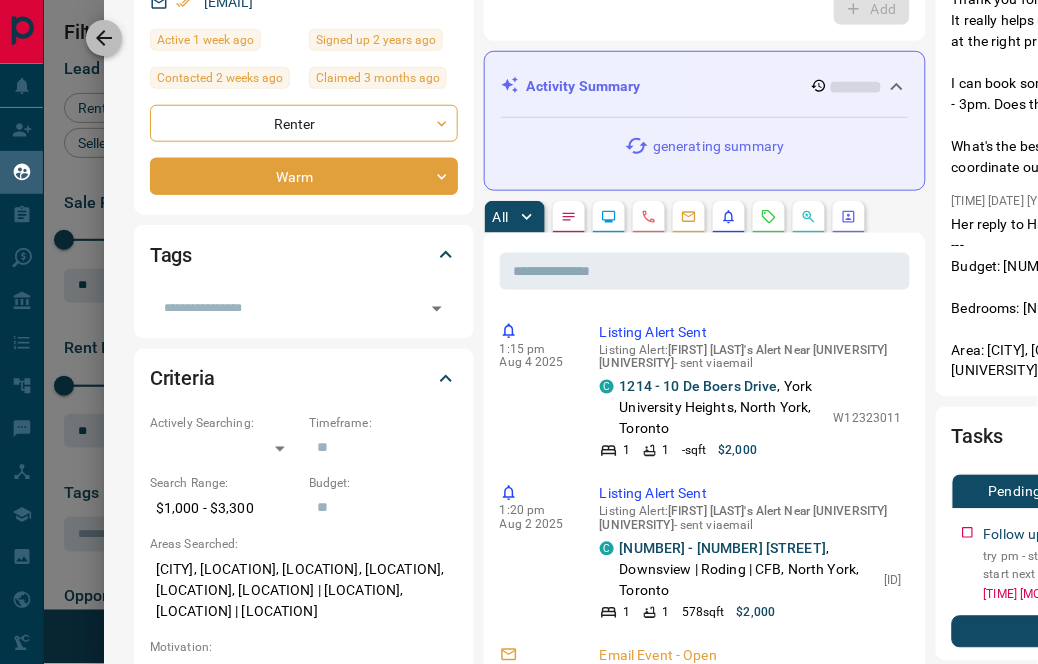 click 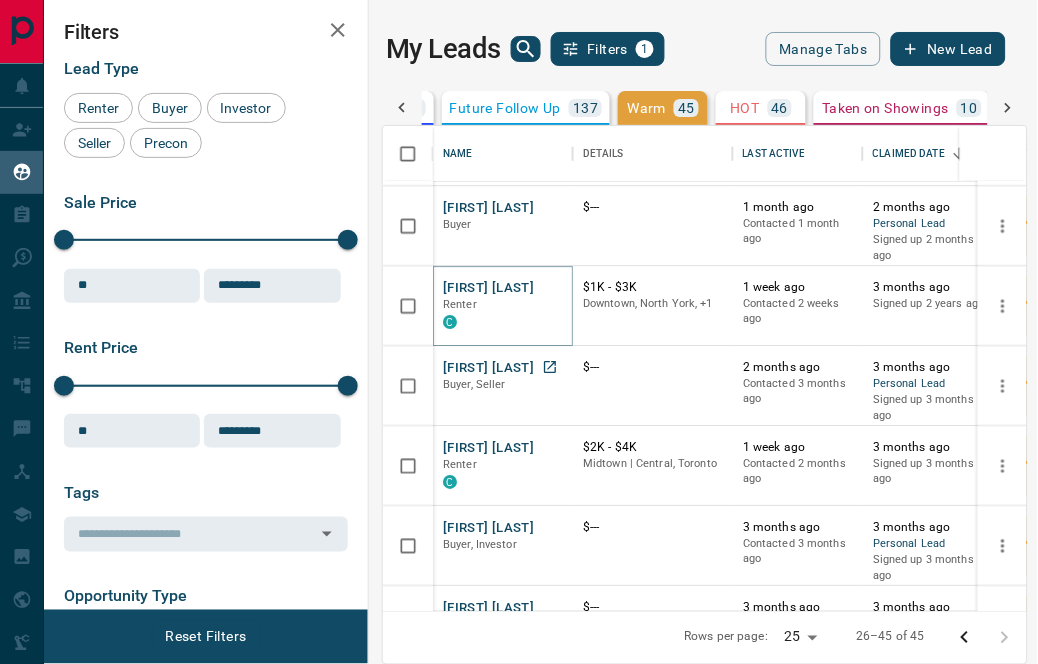 scroll, scrollTop: 1067, scrollLeft: 0, axis: vertical 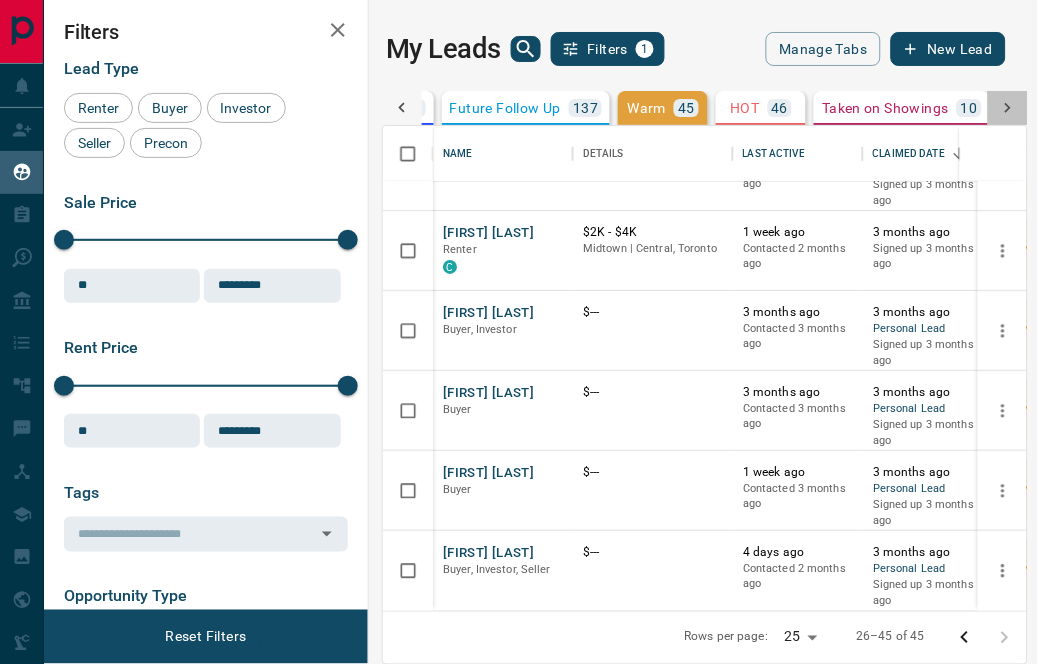 click 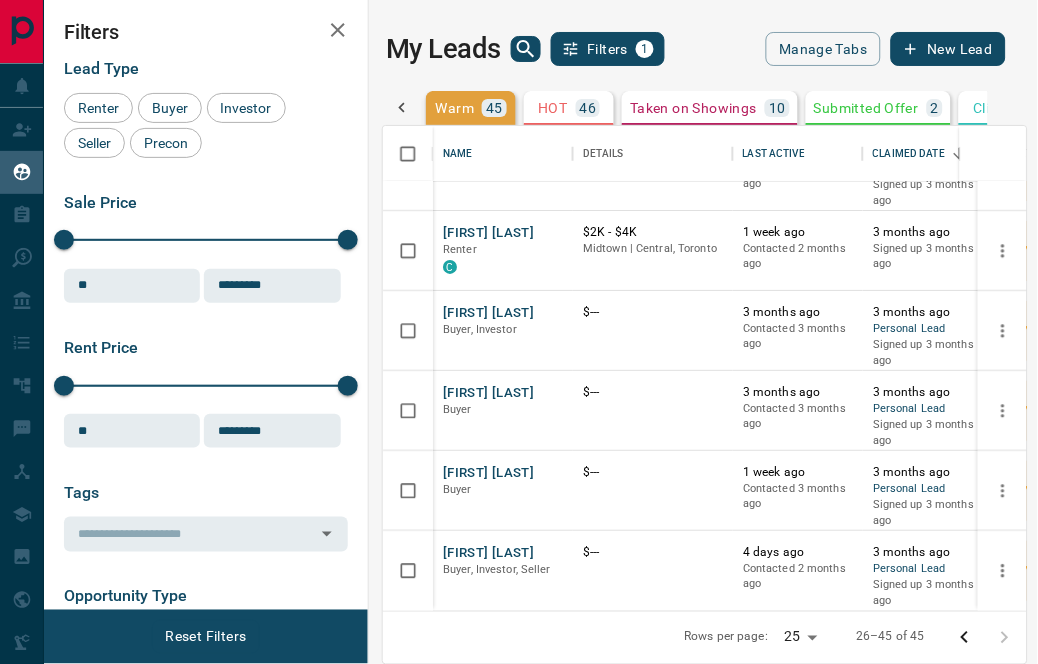 scroll, scrollTop: 0, scrollLeft: 731, axis: horizontal 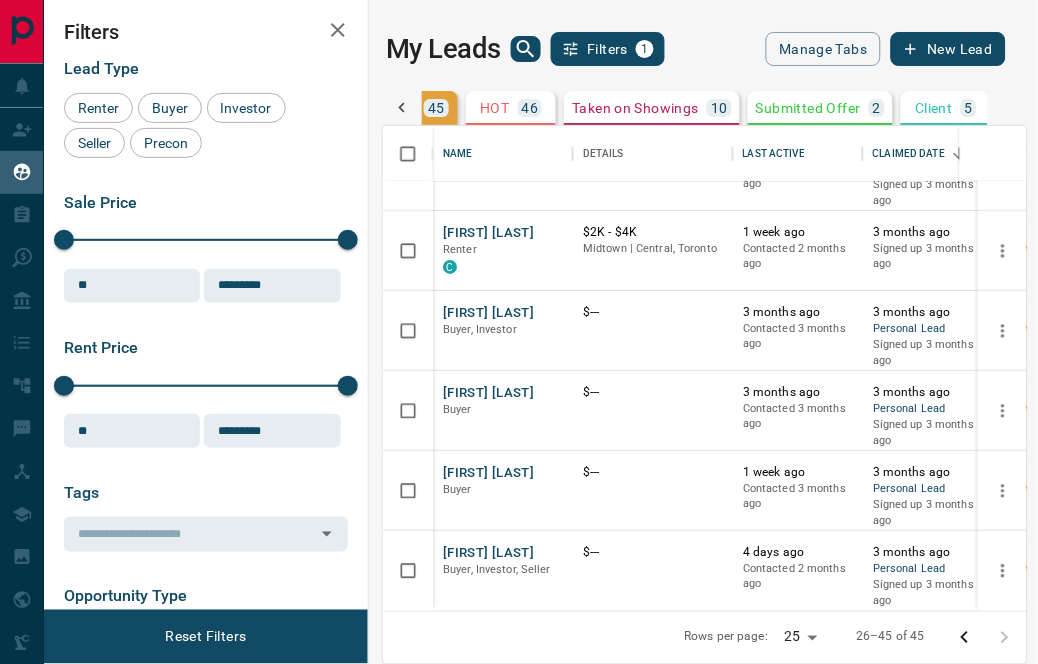 click on "Submitted Offer" at bounding box center [808, 108] 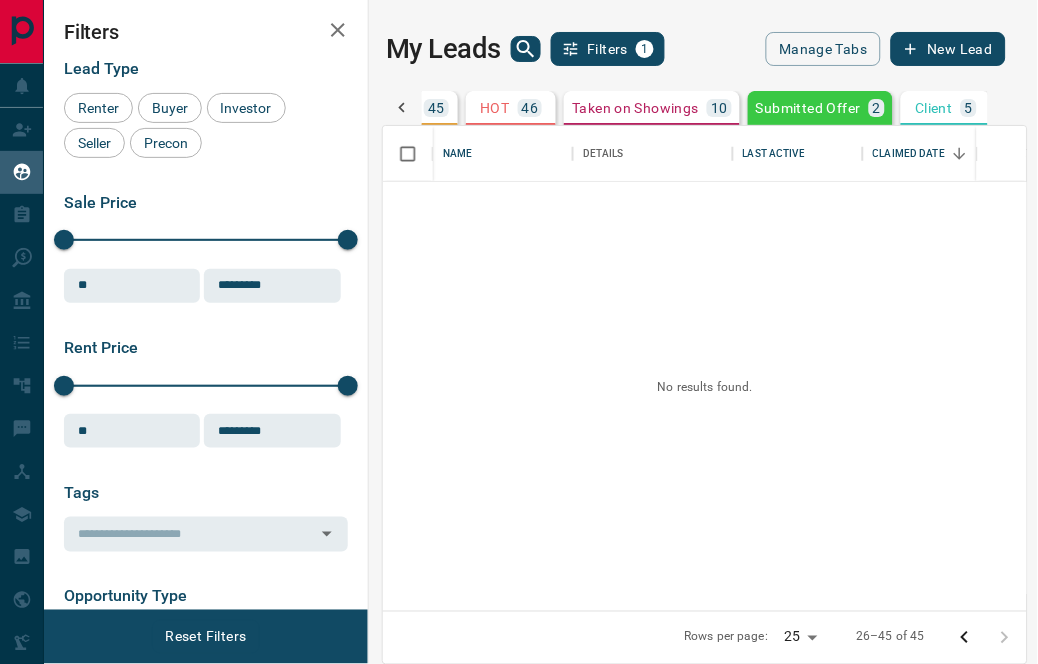 scroll, scrollTop: 0, scrollLeft: 0, axis: both 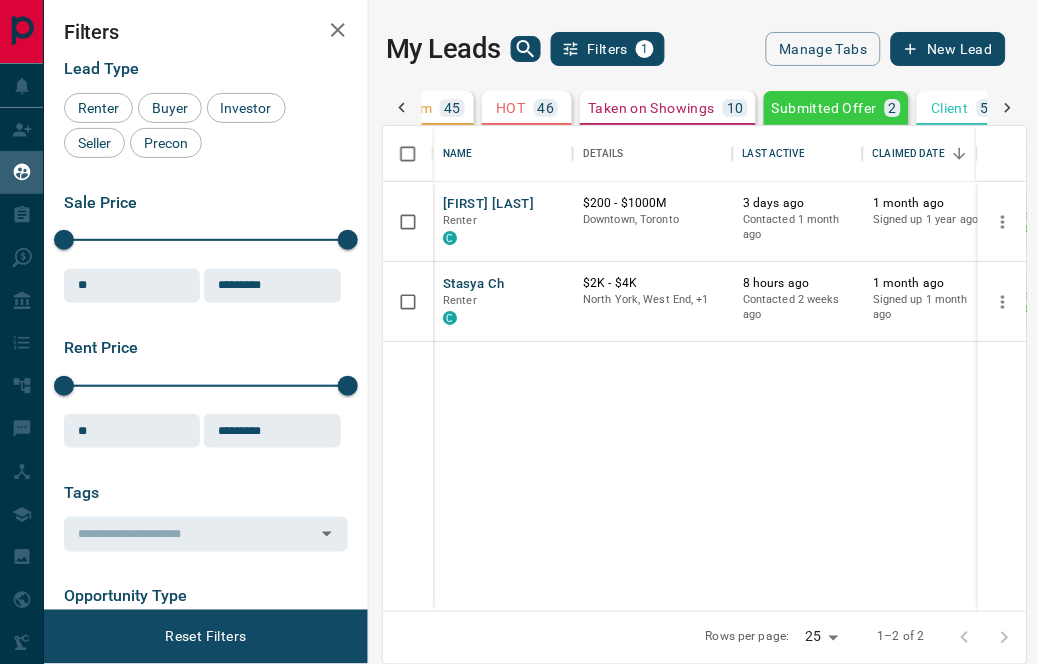 click on "Client 5" at bounding box center [963, 108] 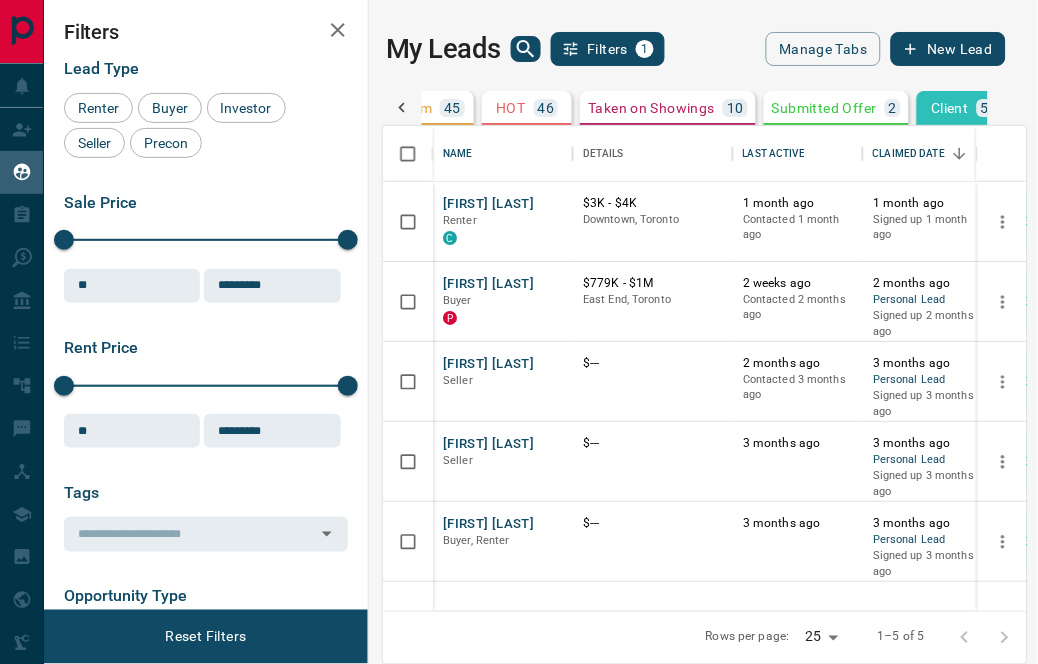 scroll, scrollTop: 0, scrollLeft: 731, axis: horizontal 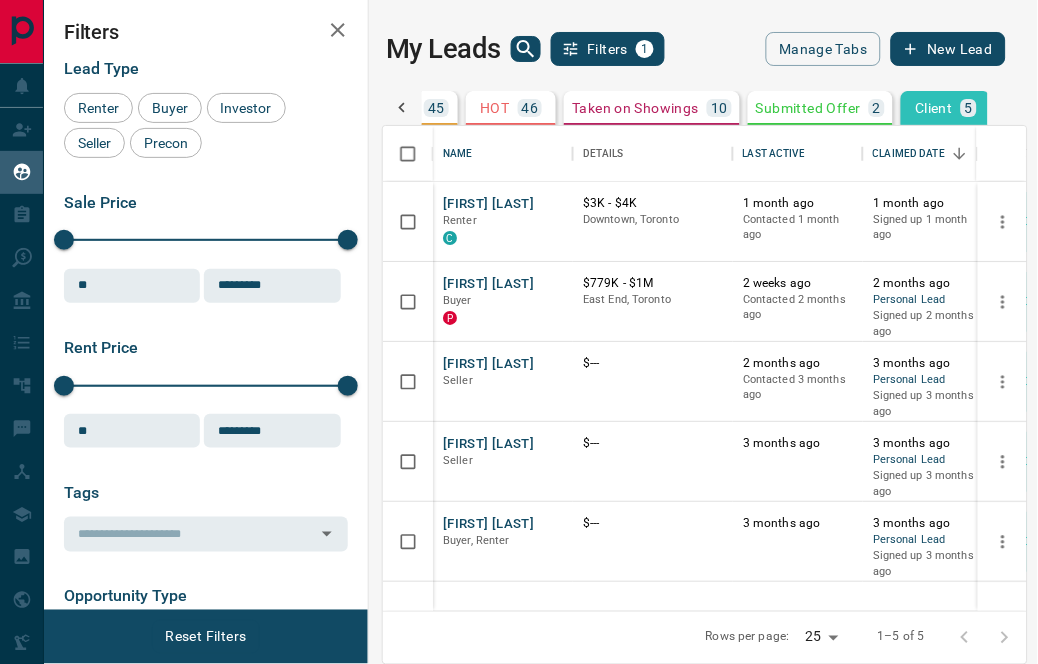 click 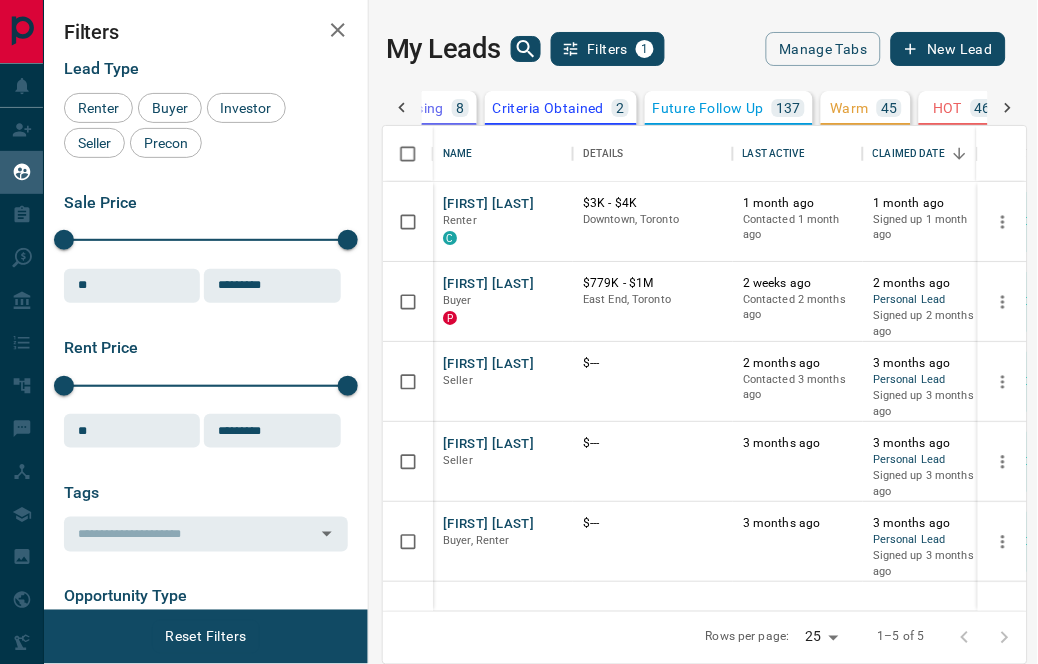 scroll, scrollTop: 0, scrollLeft: 265, axis: horizontal 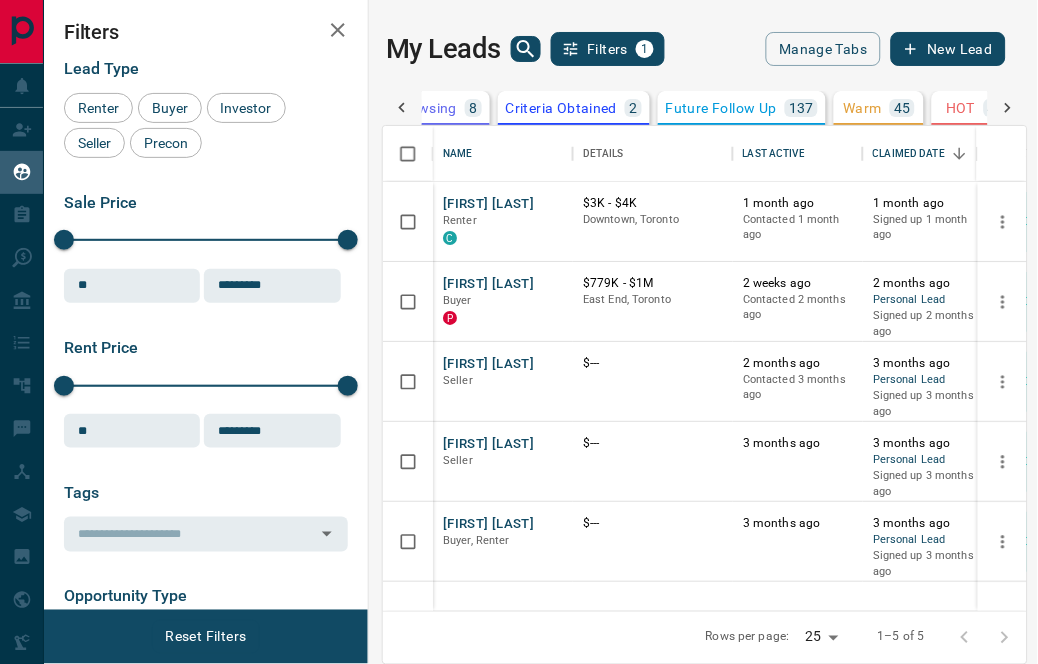 click 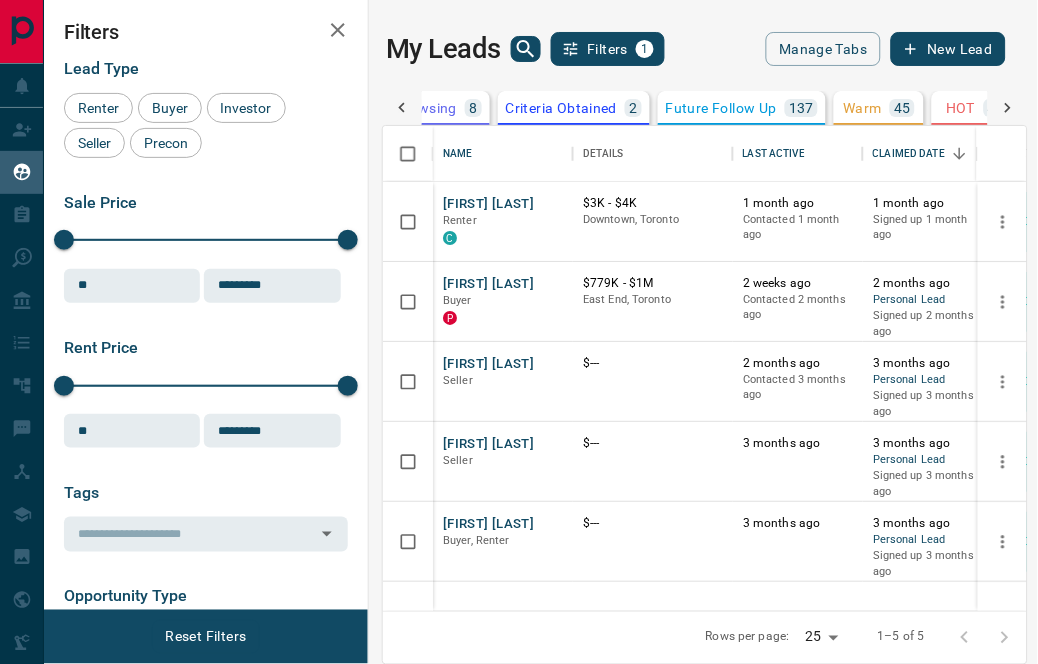 scroll, scrollTop: 0, scrollLeft: 0, axis: both 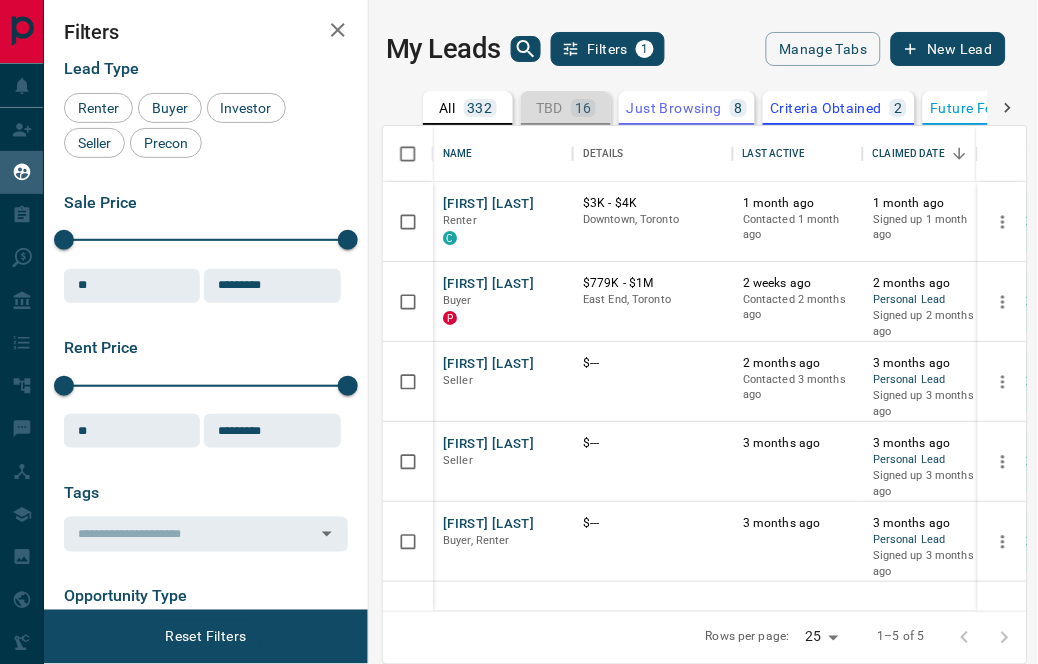 click on "16" at bounding box center (583, 108) 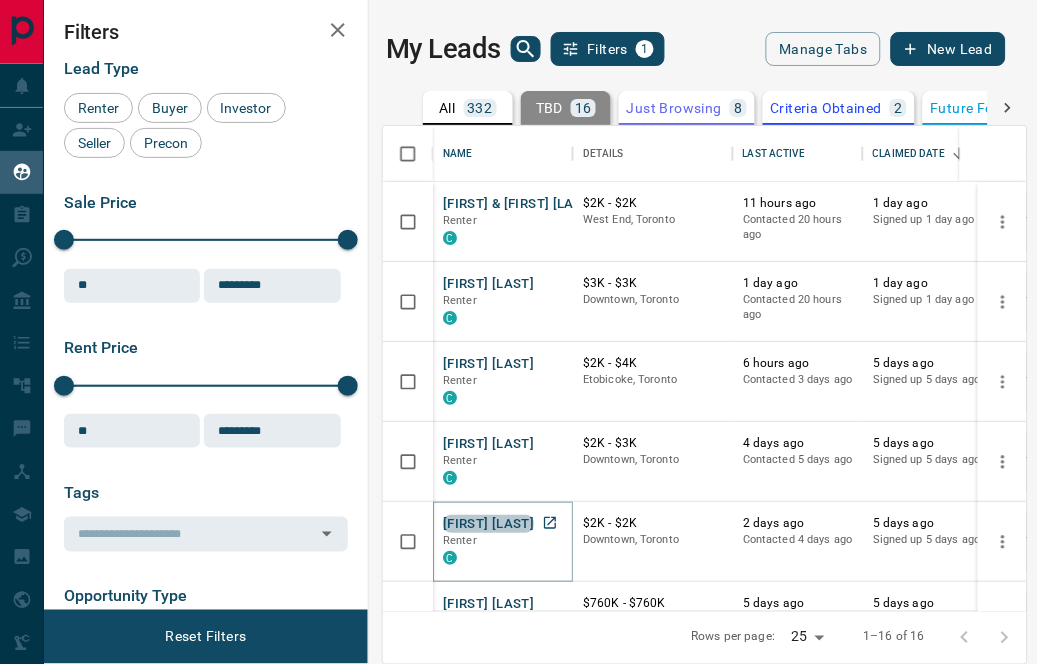 click on "[FIRST] [LAST]" at bounding box center [488, 524] 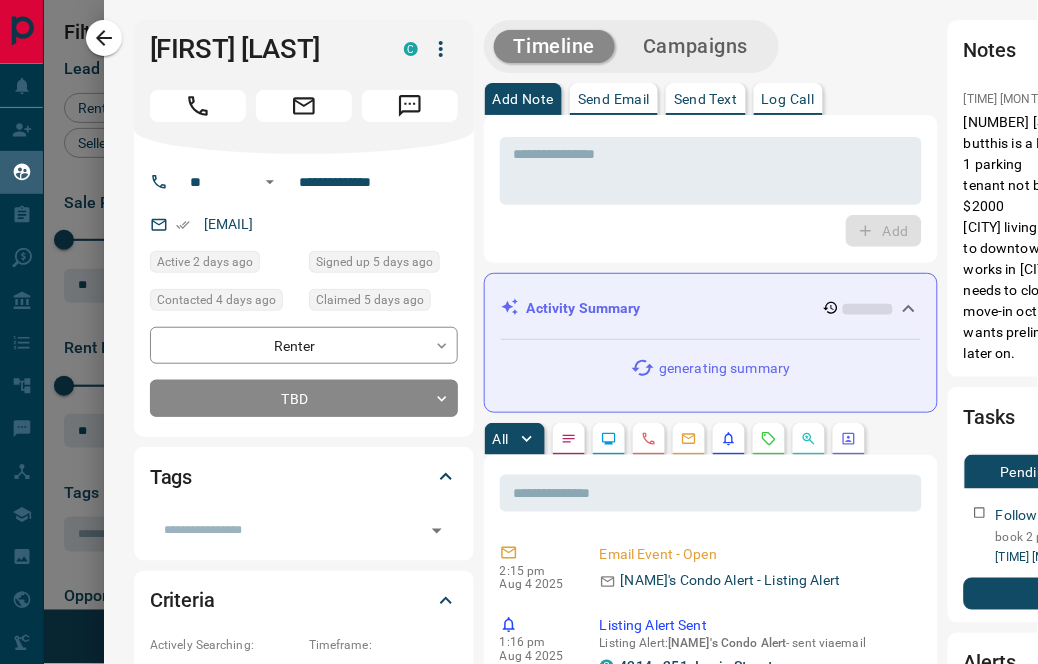 drag, startPoint x: 381, startPoint y: 226, endPoint x: 200, endPoint y: 220, distance: 181.09943 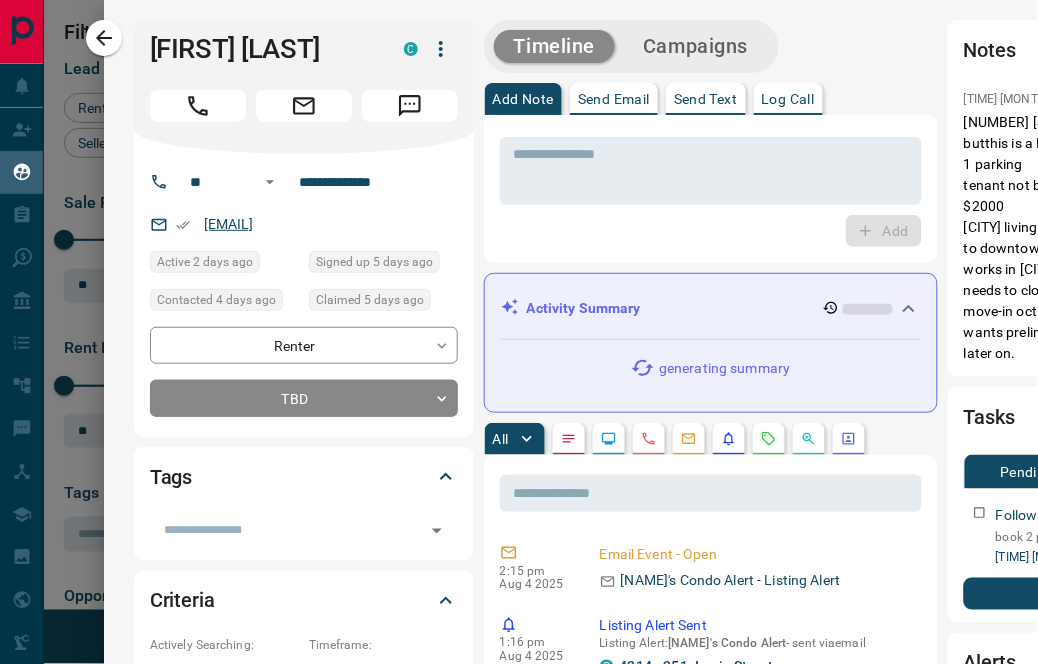 copy on "[EMAIL]" 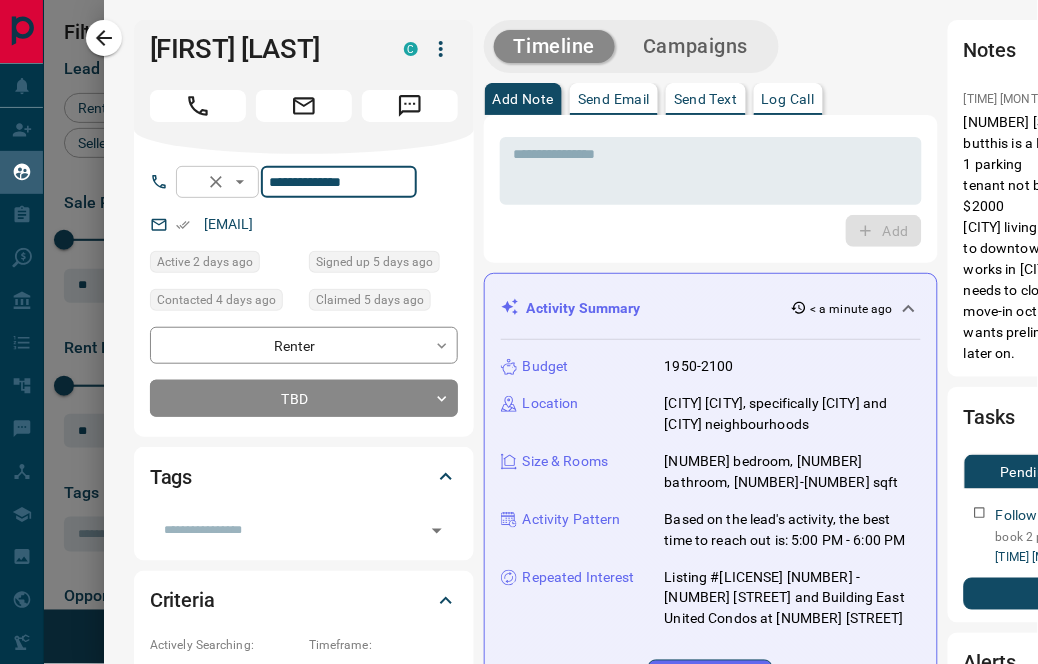 drag, startPoint x: 363, startPoint y: 182, endPoint x: 262, endPoint y: 183, distance: 101.00495 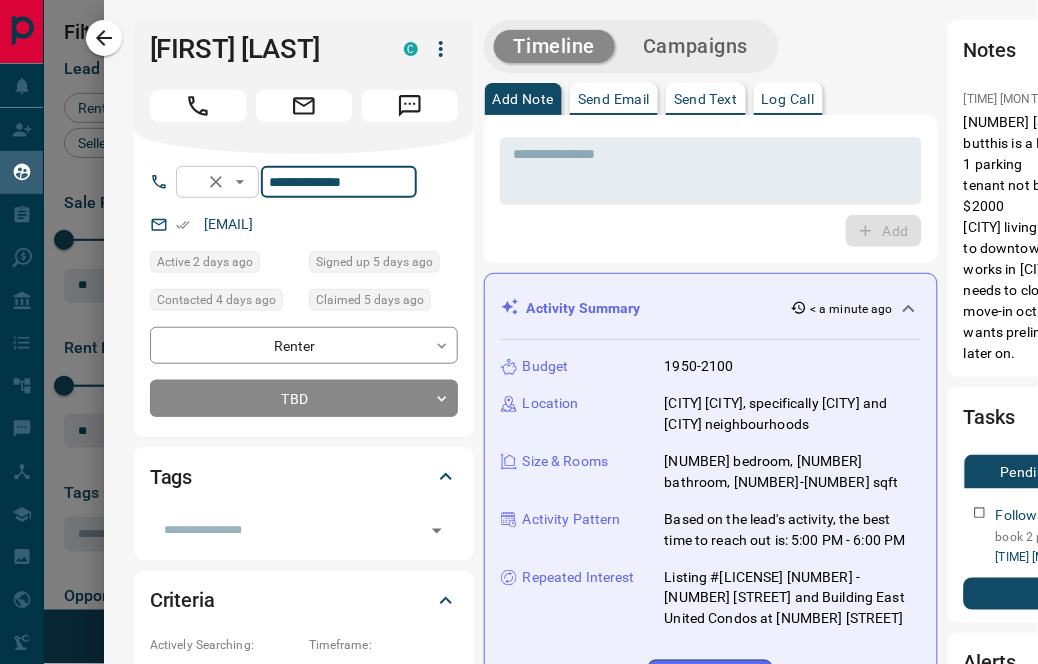 click on "**********" at bounding box center [296, 182] 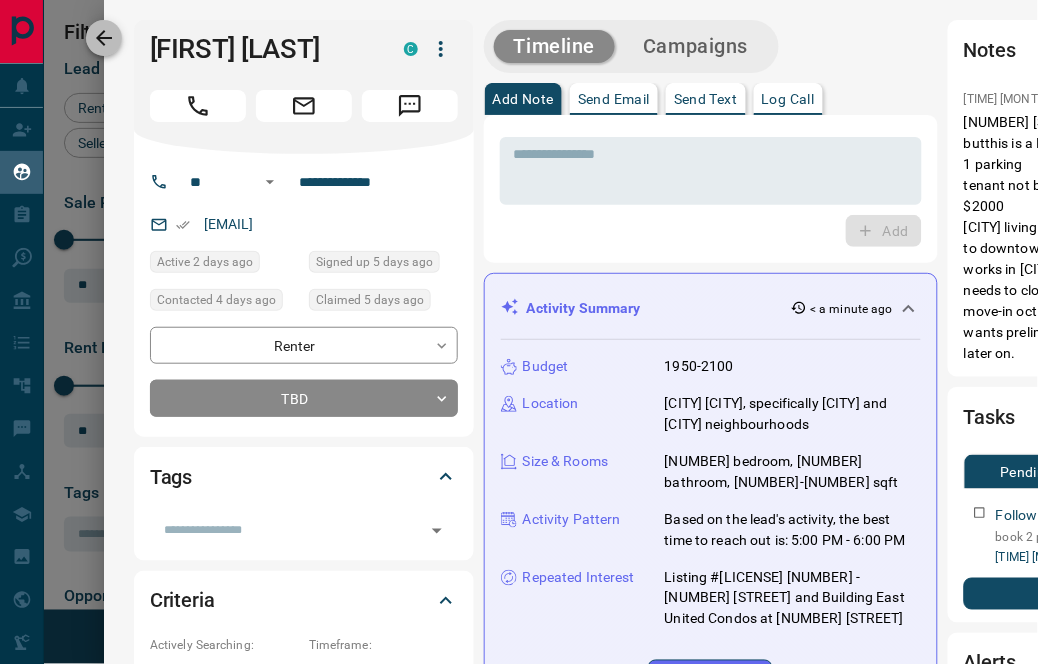 click 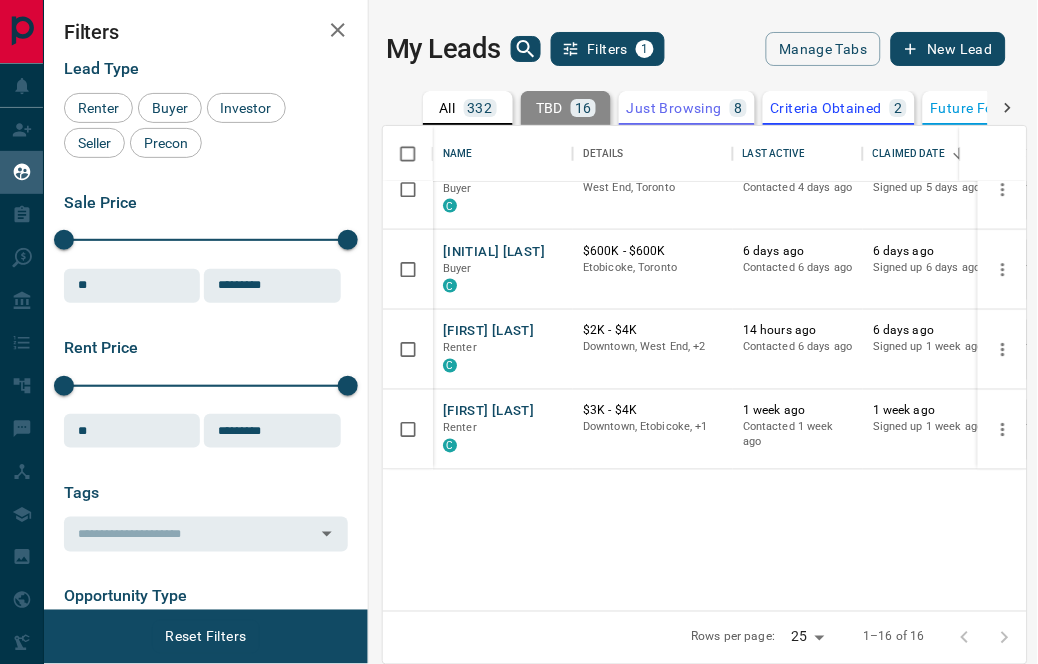 scroll, scrollTop: 0, scrollLeft: 0, axis: both 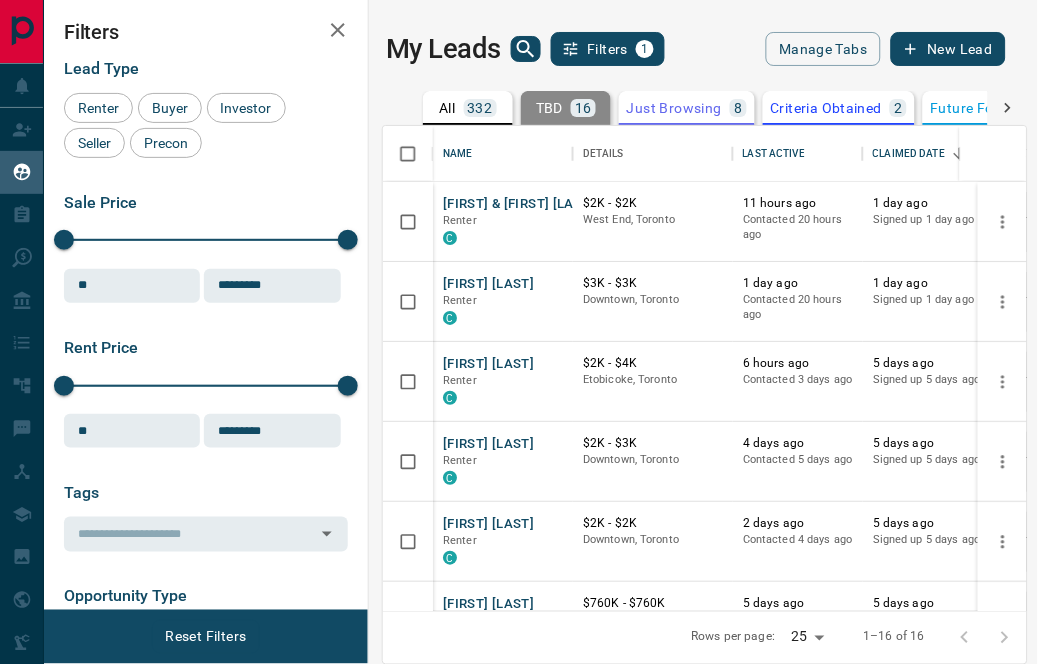 click on "Just Browsing" at bounding box center [674, 108] 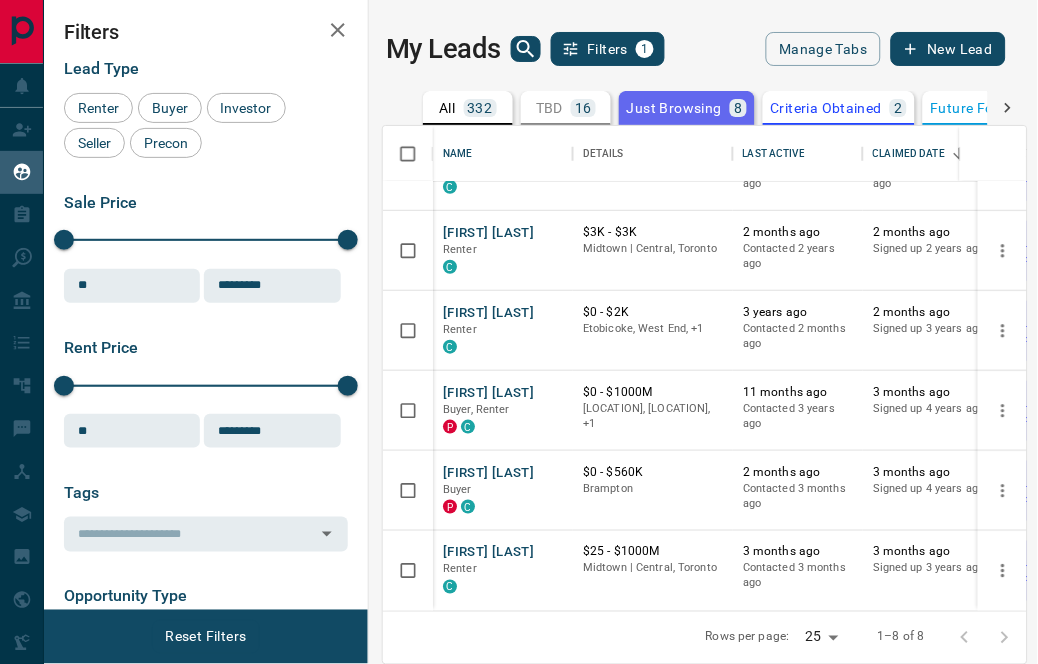 scroll, scrollTop: 0, scrollLeft: 0, axis: both 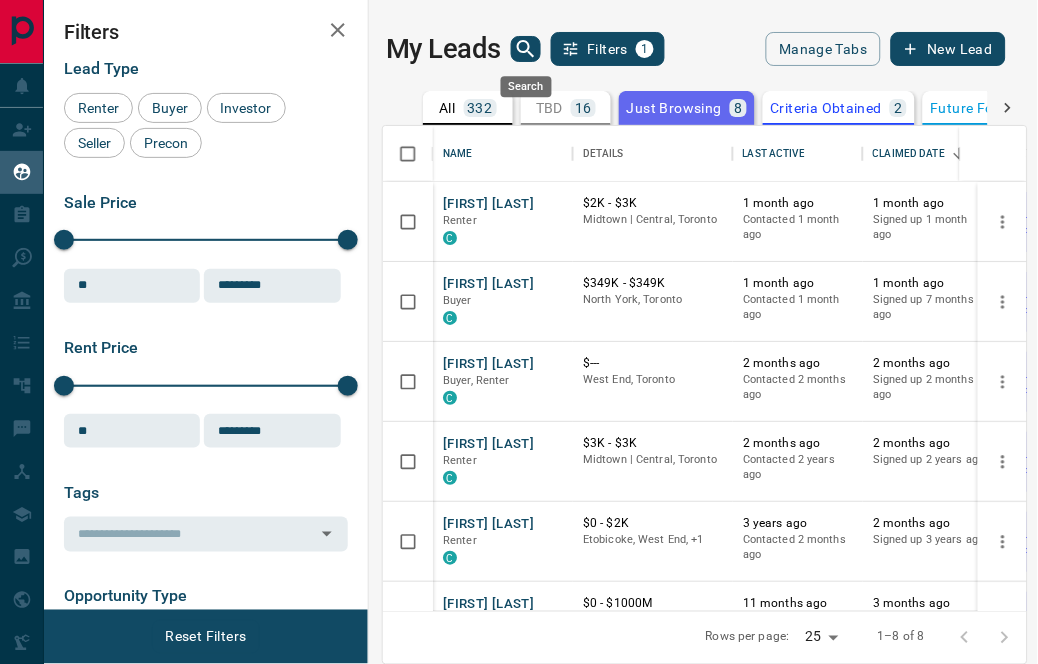 click 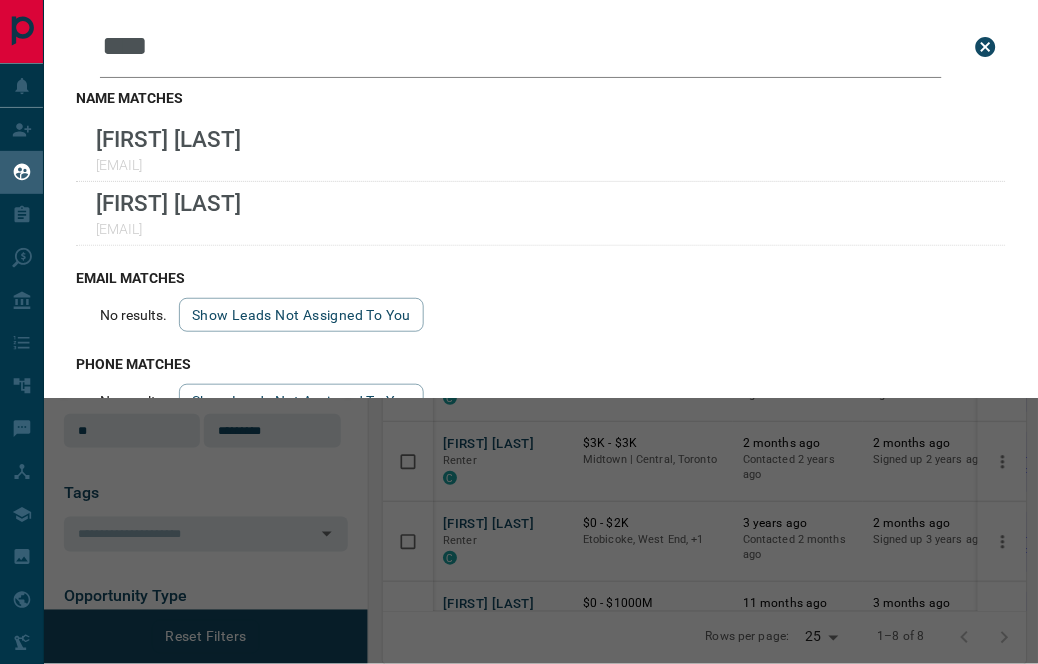 click on "Lead Transfers Claim Leads My Leads Tasks Opportunities Deals Campaigns Automations Messages Broker Bay Training Media Services Agent Resources Precon Worksheet Mobile Apps Disclosure Logout My Leads Leads Search Bar **** Search for a lead by name, email, phone, or id name matches Mayura Vivekananda km.vivekananxx@[DOMAIN] Ma Yiyong rdcmaxx@[DOMAIN] email matches No results. Show leads not assigned to you phone matches No results. Show leads not assigned to you id matches No results. Show leads not assigned to you Filters 1 Manage Tabs New Lead All TBD Do Not Contact Not Responsive Bogus Just Browsing Criteria Obtained Future Follow Up Warm HOT Taken on Showings Submitted Offer Client Name Details Last Active Claimed Date Status Tags T Cheg Renter C $2K - $3K Midtown | Central, Toronto 1 month ago Contacted 1 month ago 1 month ago Signed up 1 month ago Just Browsing + Ritta Yem Buyer C $349K - $349K North York, Toronto 1 month ago Contacted 1 month ago 1 month ago Signed up 7 months ago Just Browsing + Juehua H C $--- + C" at bounding box center [519, 331] 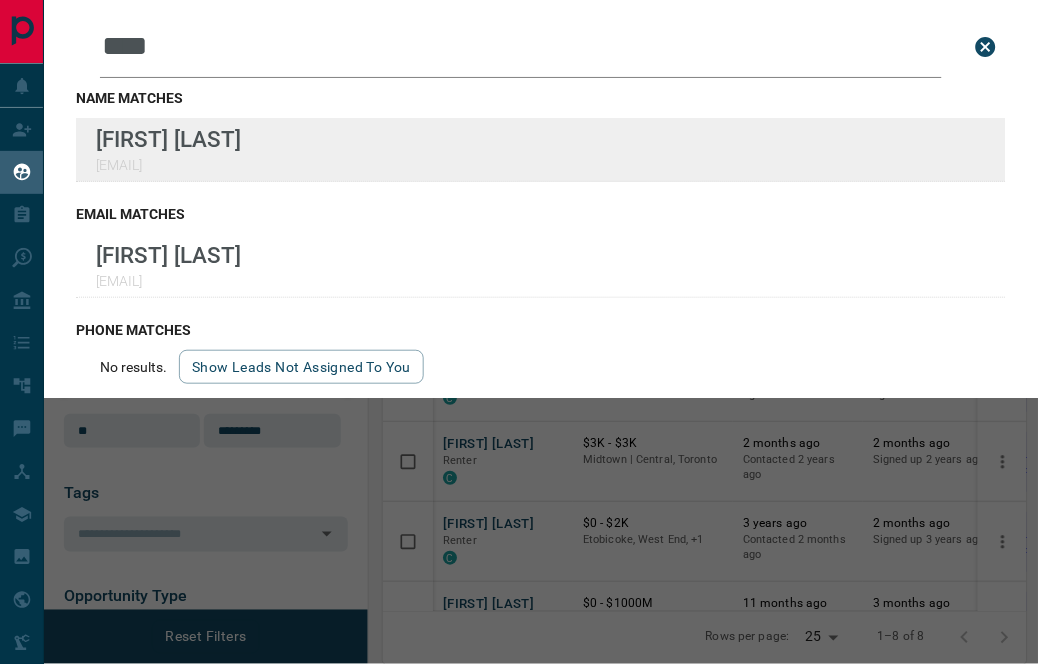 type on "****" 